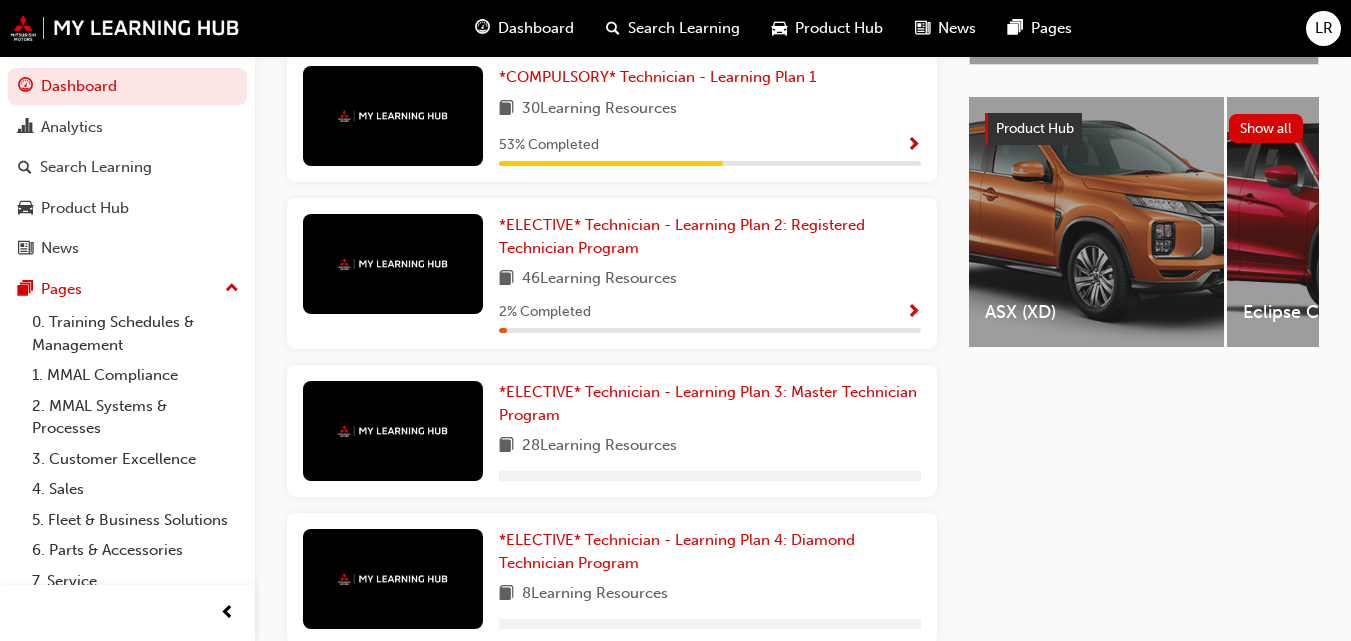 scroll, scrollTop: 500, scrollLeft: 0, axis: vertical 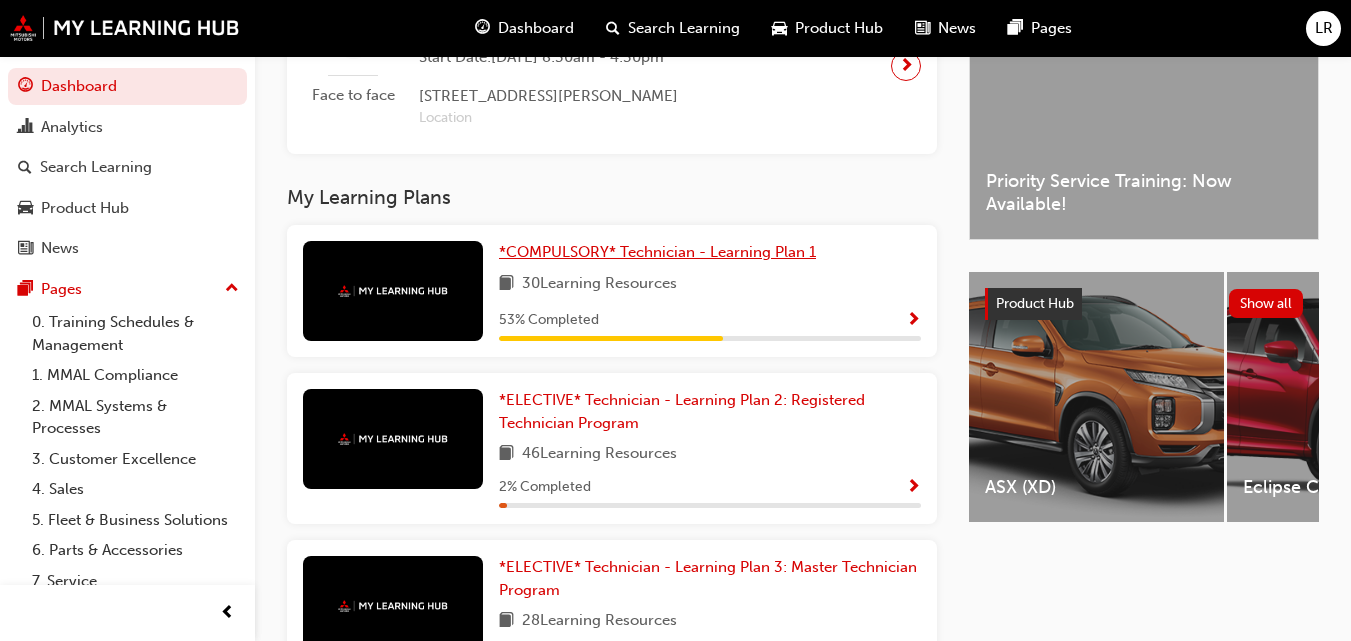 click on "*COMPULSORY* Technician - Learning Plan 1" at bounding box center [657, 252] 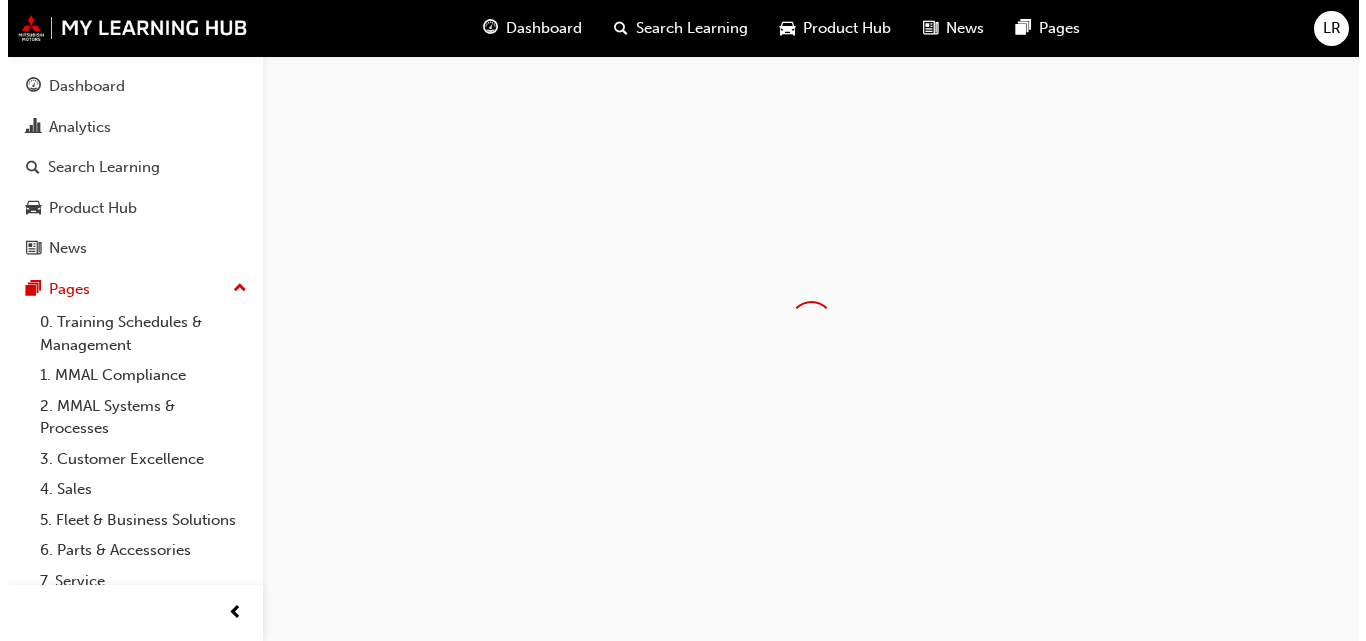 scroll, scrollTop: 0, scrollLeft: 0, axis: both 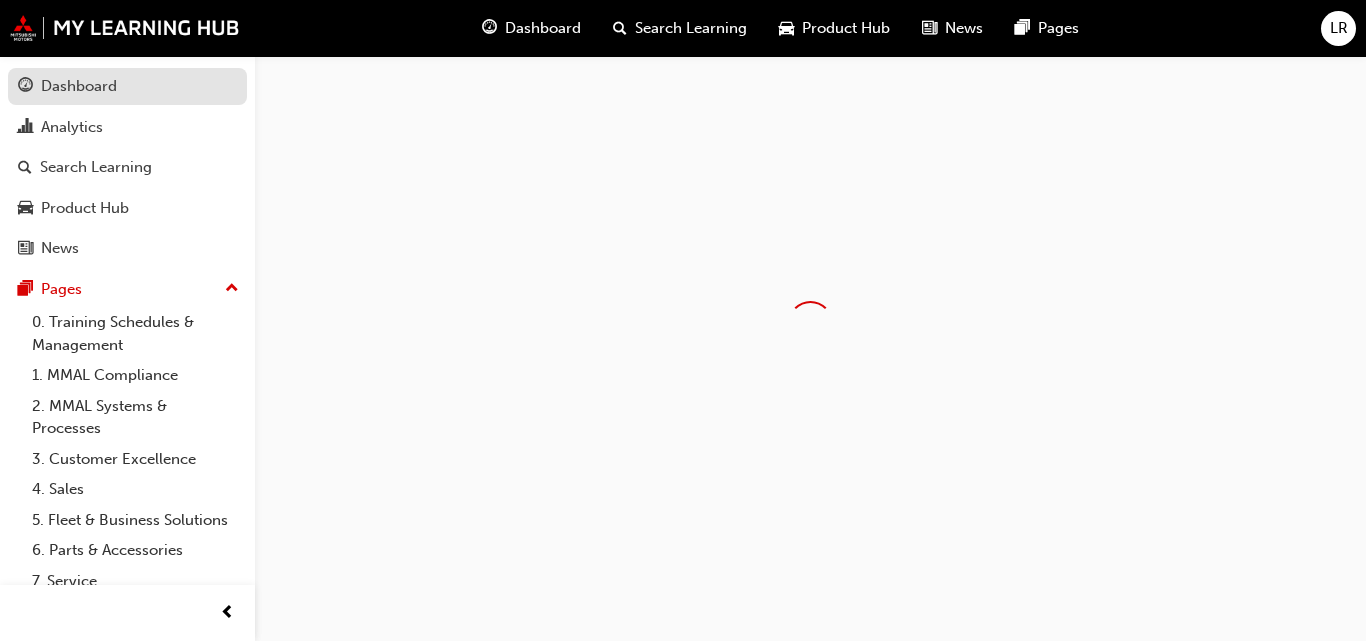 click on "Dashboard" at bounding box center (127, 86) 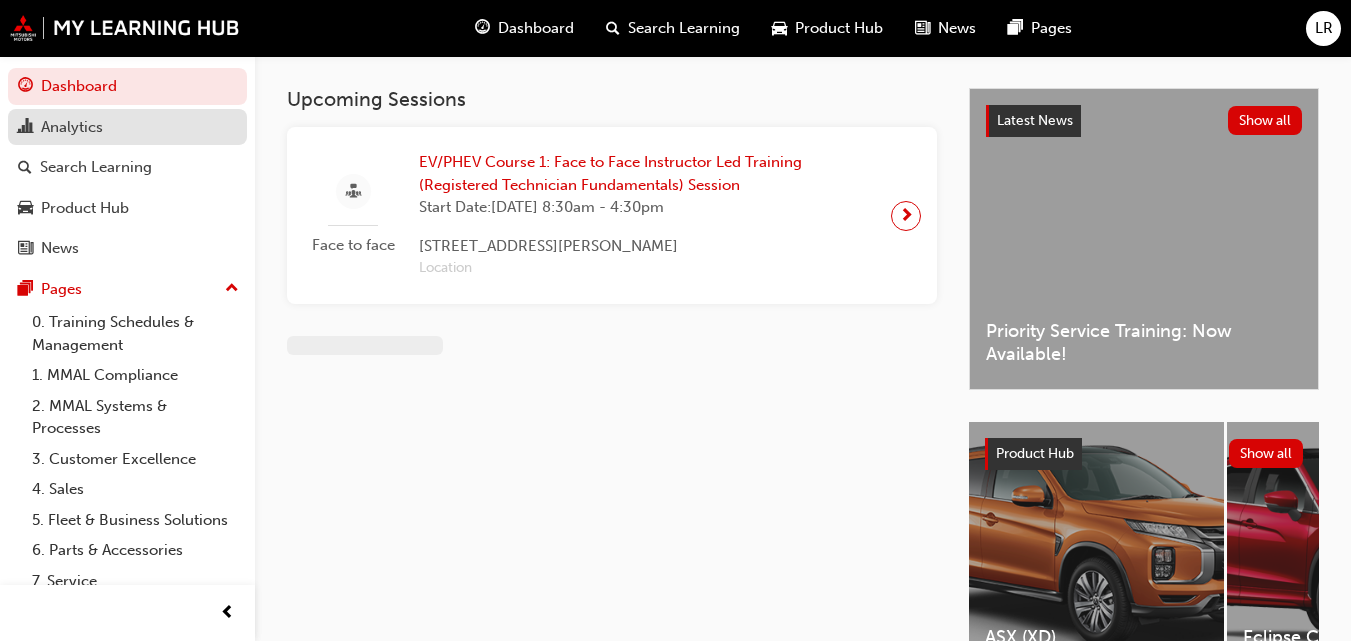click on "Analytics" at bounding box center (127, 127) 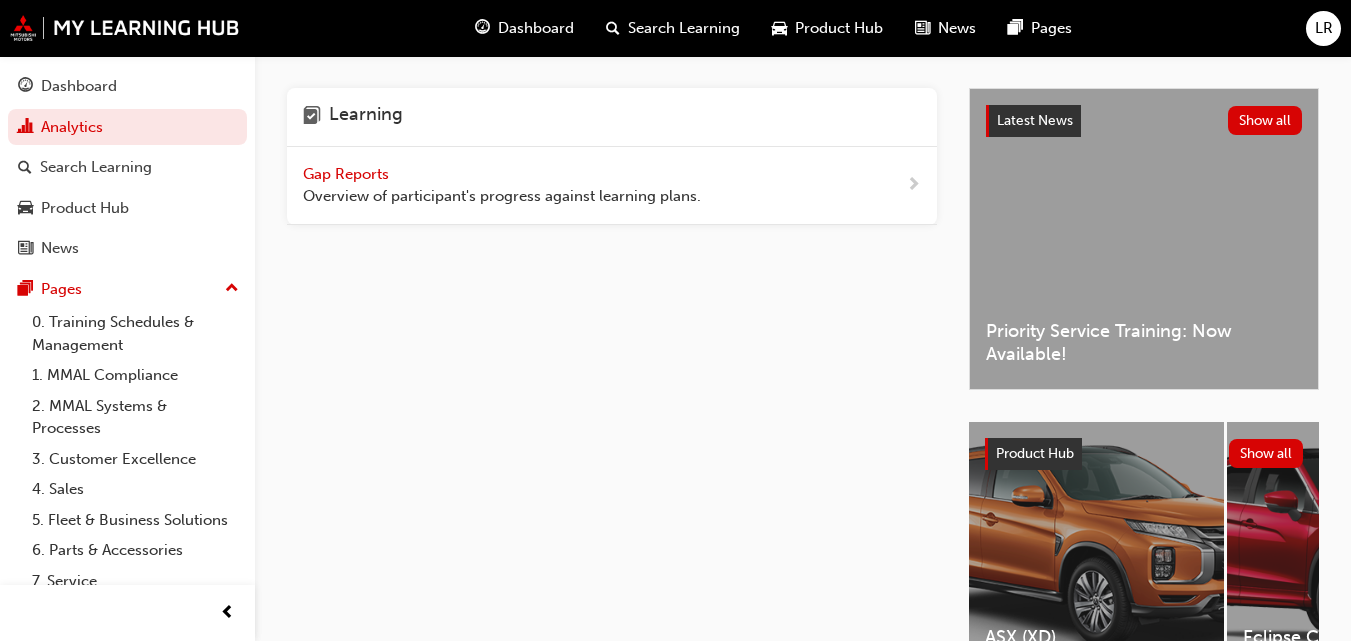 click on "Gap Reports" at bounding box center [348, 174] 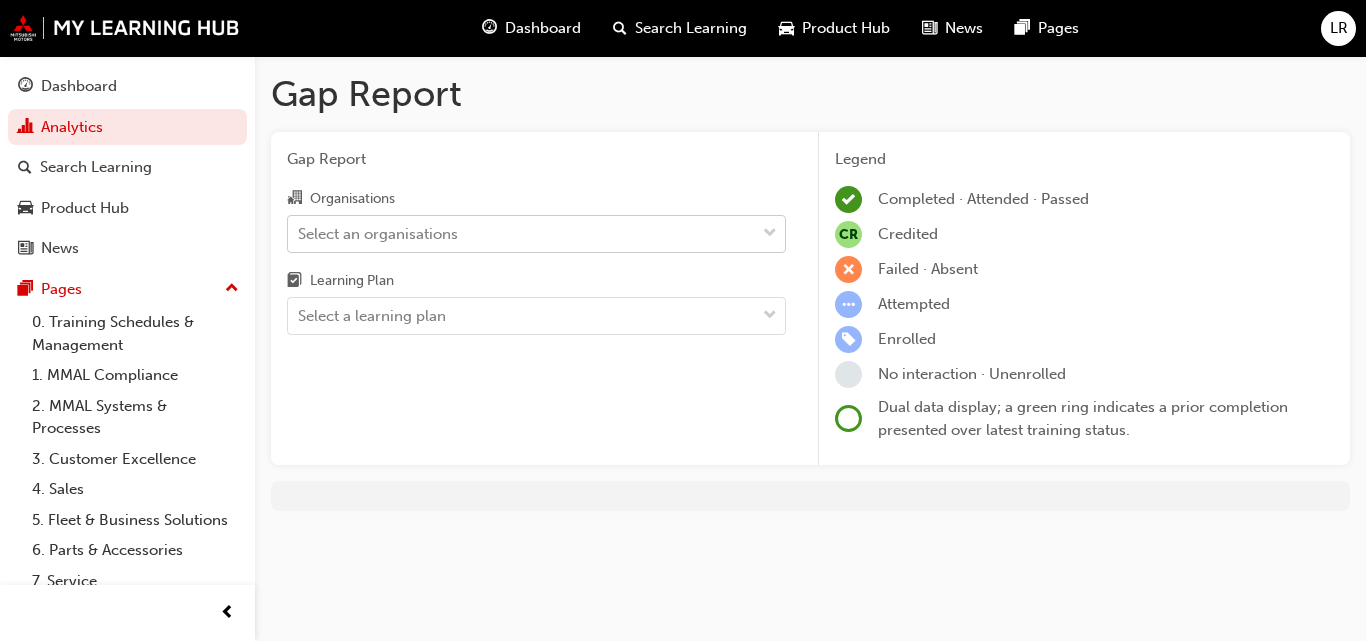 click on "Select an organisations" at bounding box center (521, 233) 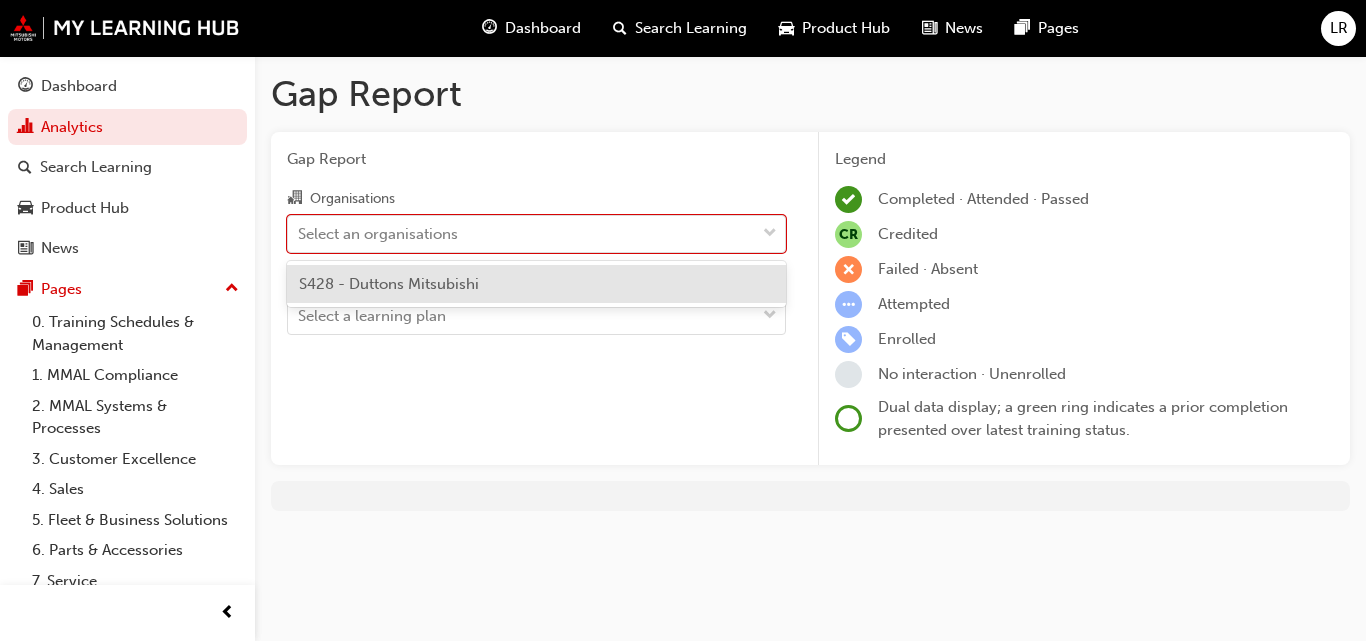 click on "S428 - Duttons Mitsubishi" at bounding box center [389, 284] 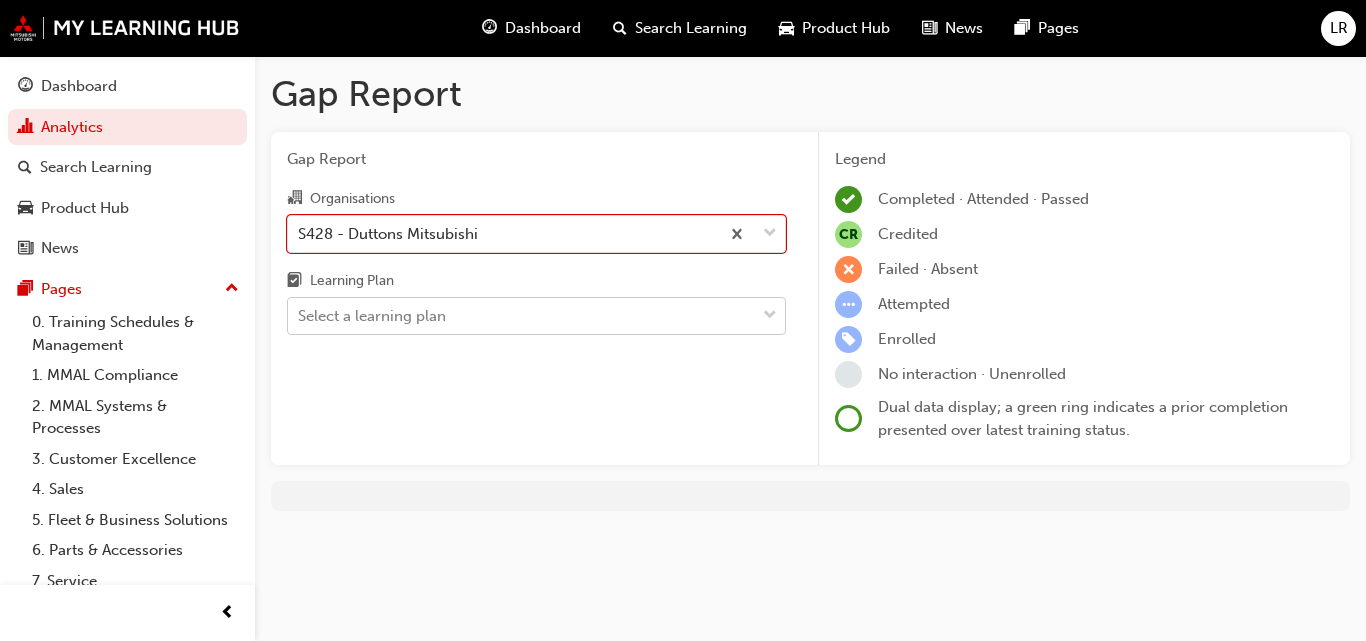 click on "Select a learning plan" at bounding box center (521, 316) 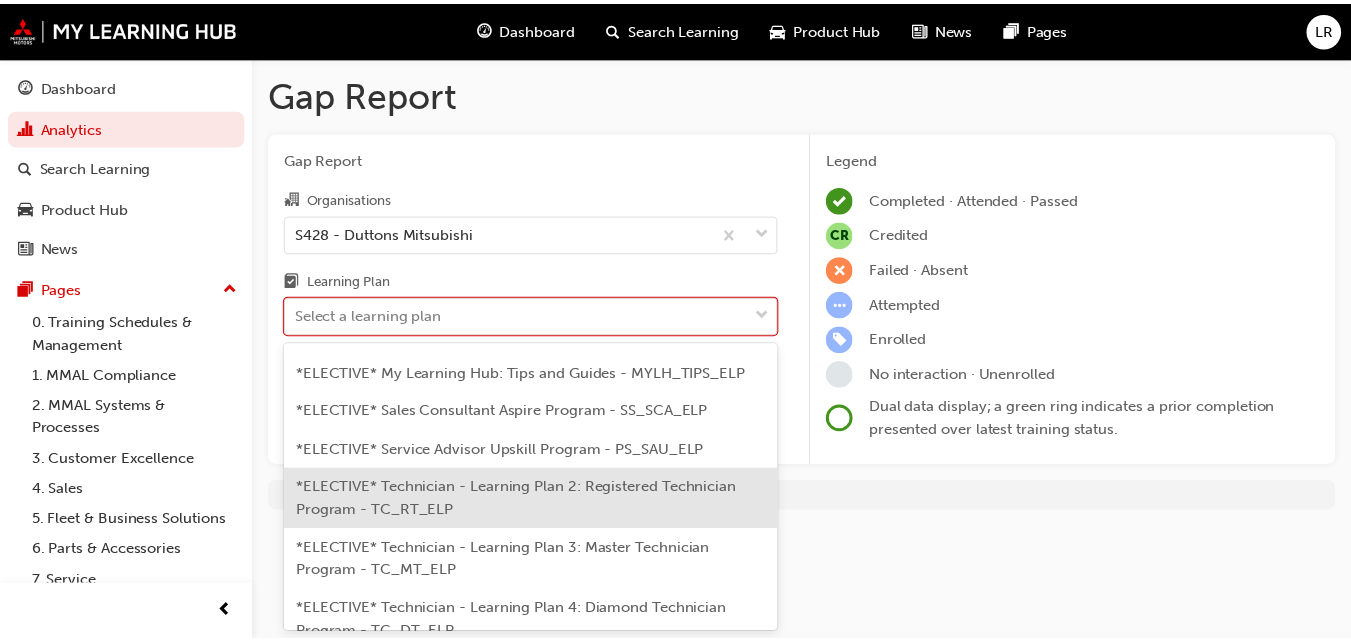 scroll, scrollTop: 991, scrollLeft: 0, axis: vertical 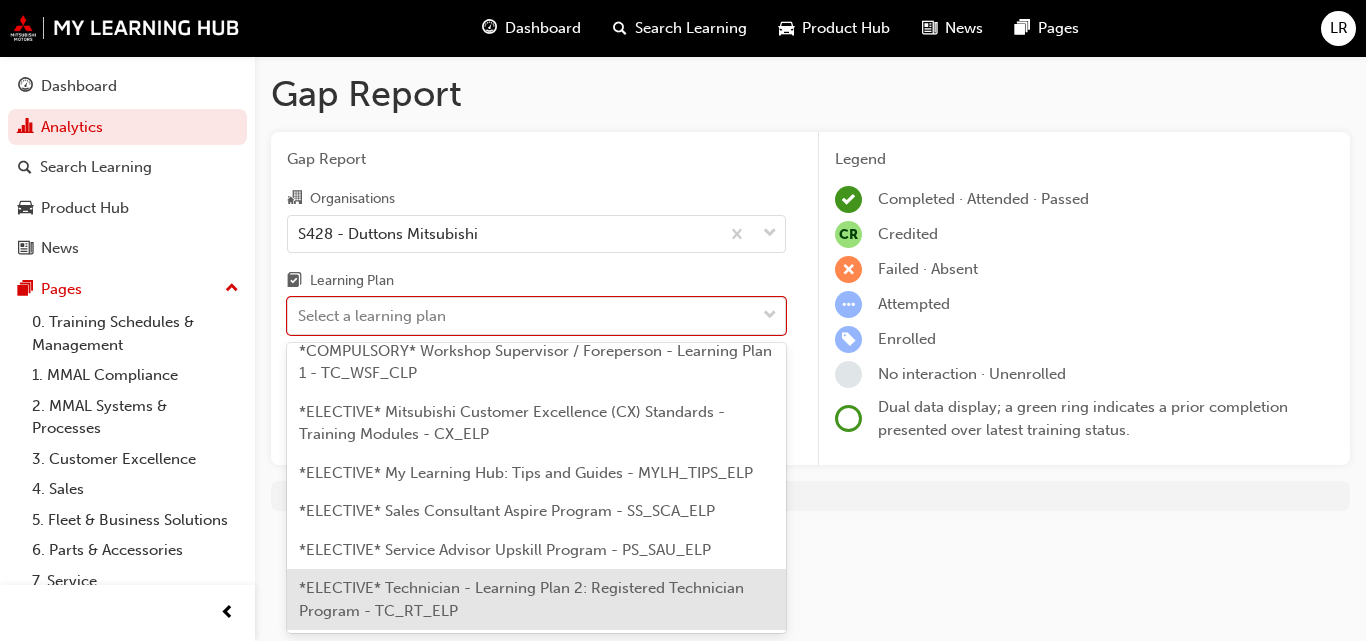 click on "*ELECTIVE* Technician - Learning Plan 2: Registered Technician Program - TC_RT_ELP" at bounding box center (521, 599) 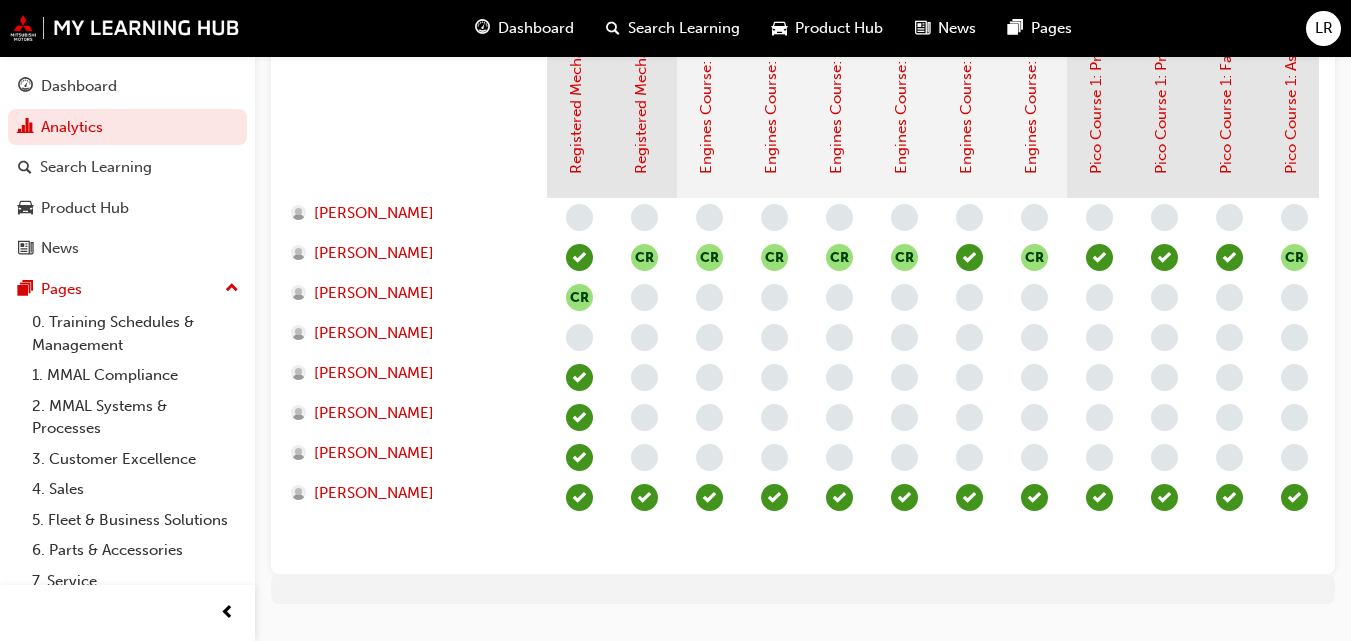 scroll, scrollTop: 600, scrollLeft: 0, axis: vertical 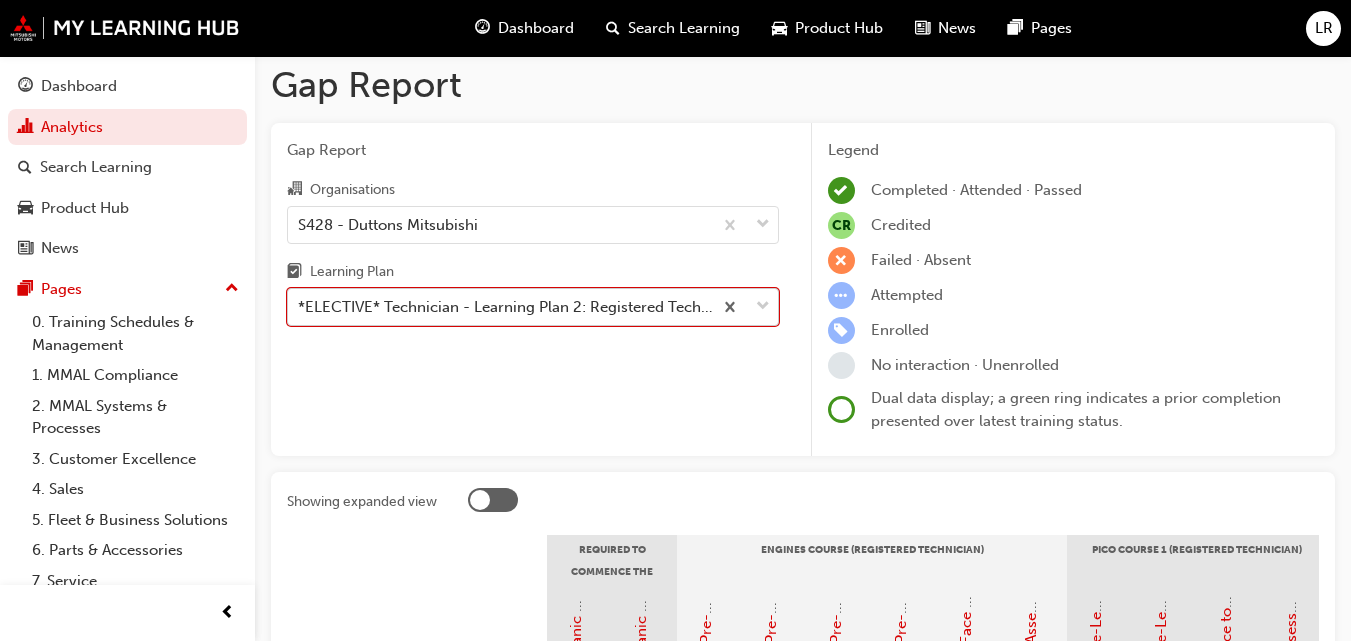 click on "*ELECTIVE* Technician - Learning Plan 2: Registered Technician Program - TC_RT_ELP" at bounding box center [506, 307] 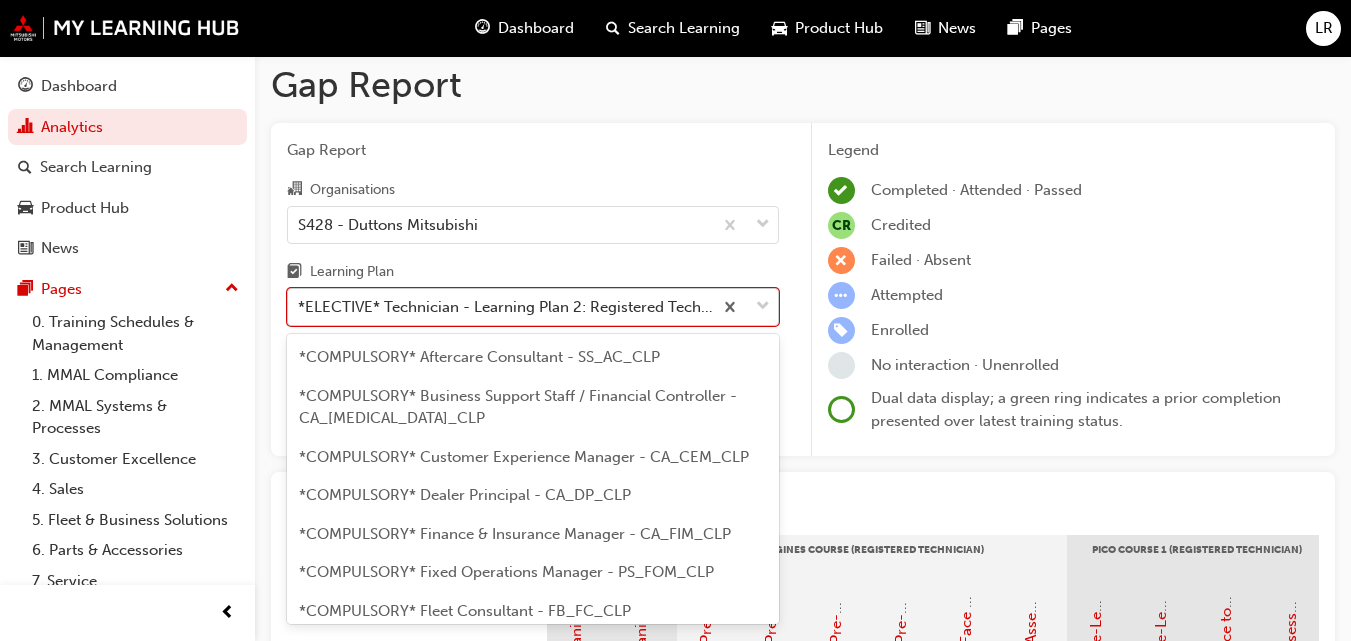 scroll, scrollTop: 10, scrollLeft: 0, axis: vertical 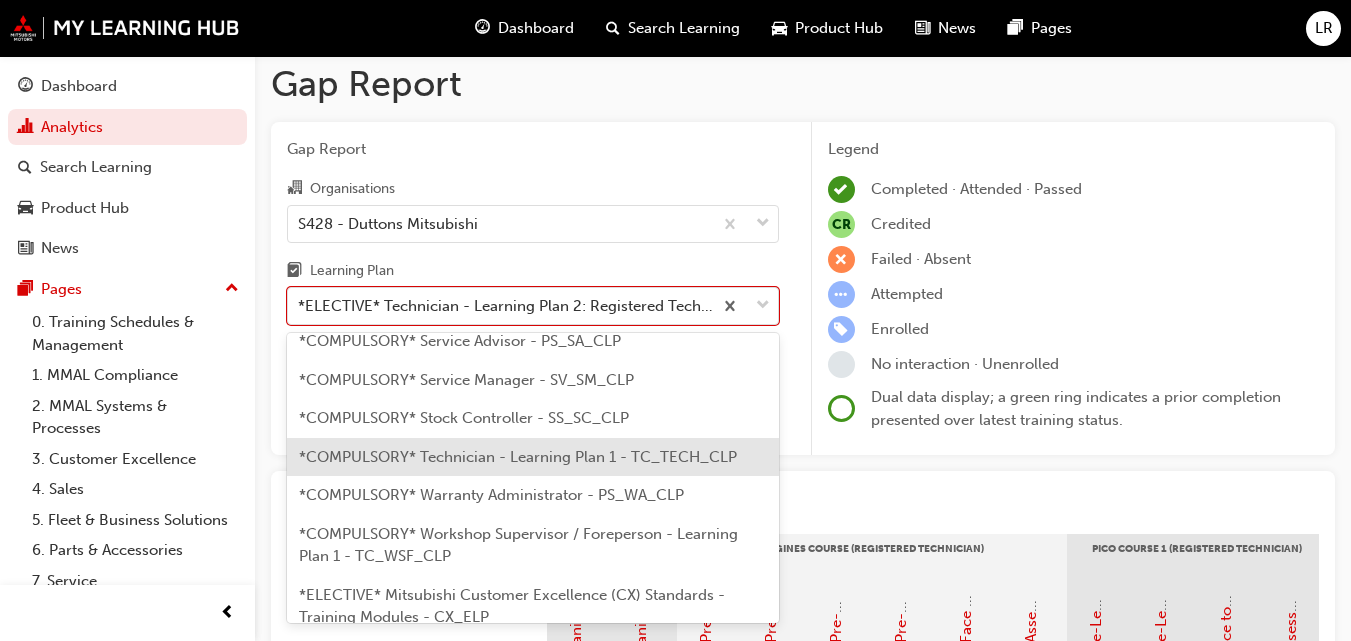 click on "*COMPULSORY* Technician - Learning Plan 1 - TC_TECH_CLP" at bounding box center (518, 457) 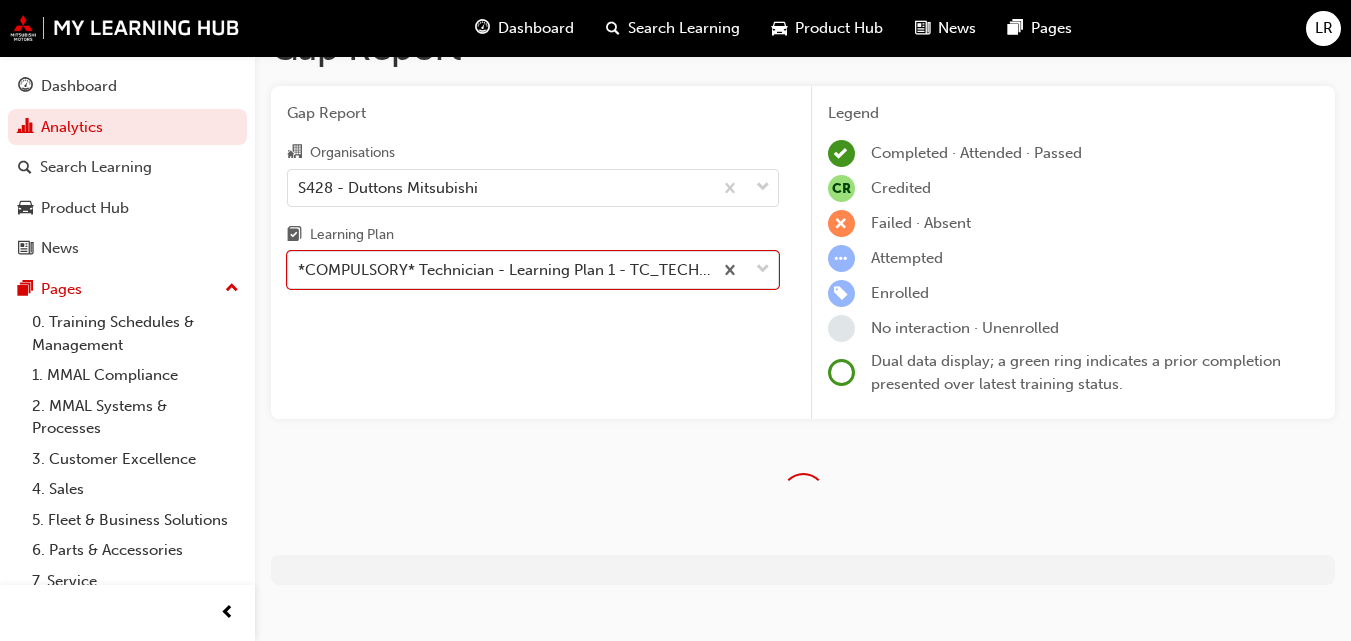 scroll, scrollTop: 72, scrollLeft: 0, axis: vertical 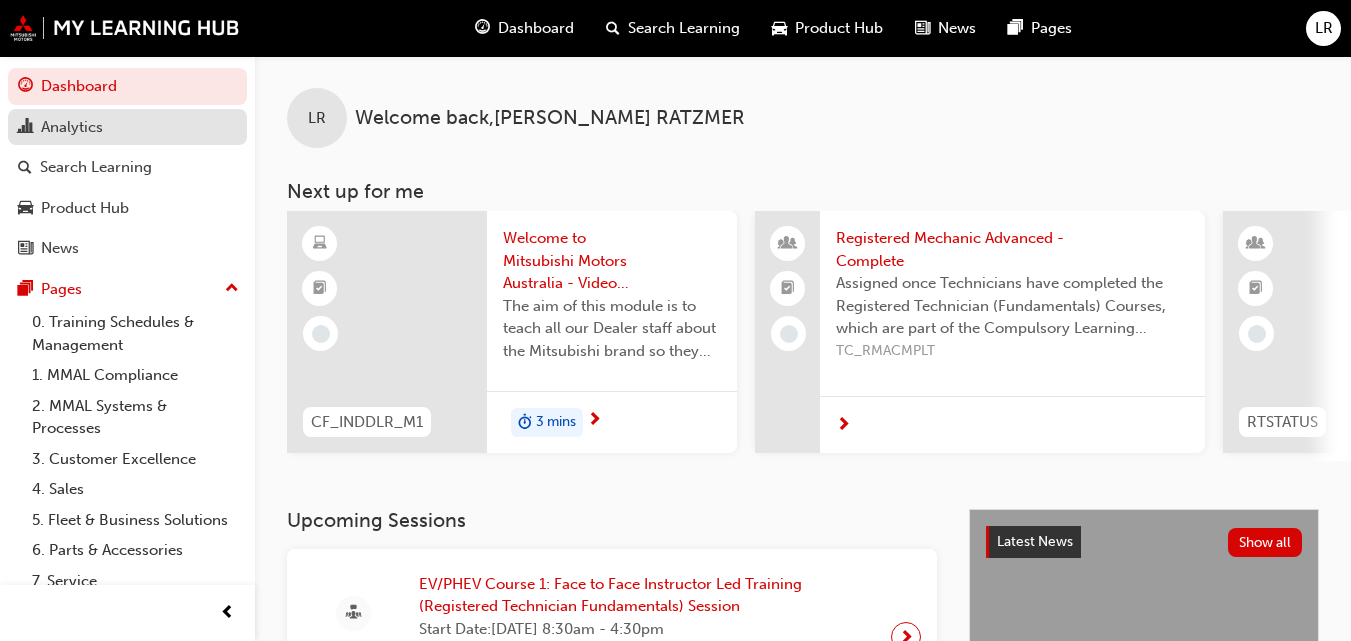 click on "Analytics" at bounding box center (72, 127) 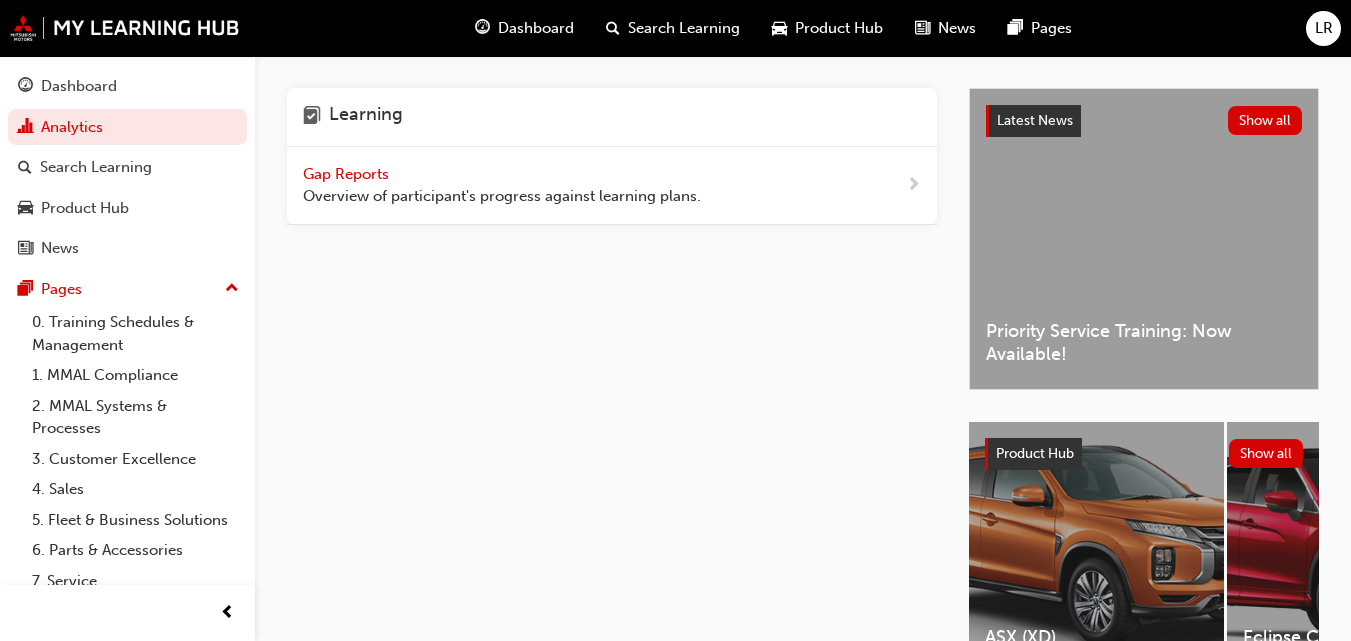 click on "Gap Reports" at bounding box center [348, 174] 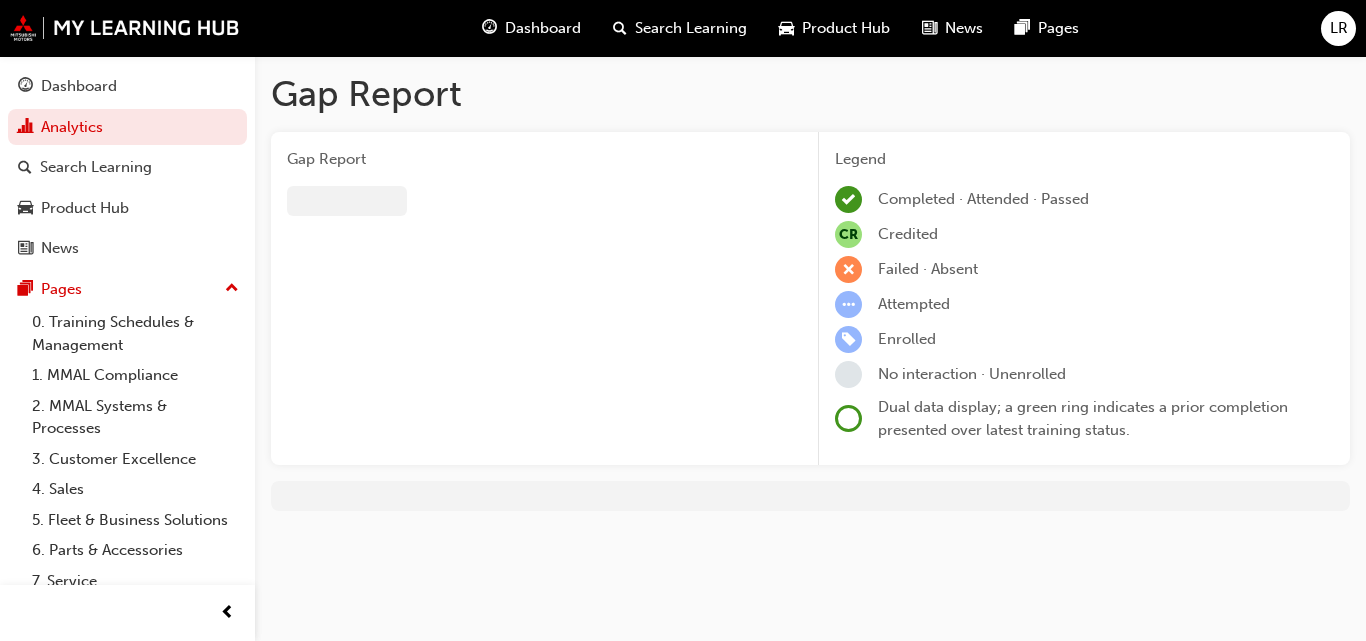 click at bounding box center [536, 204] 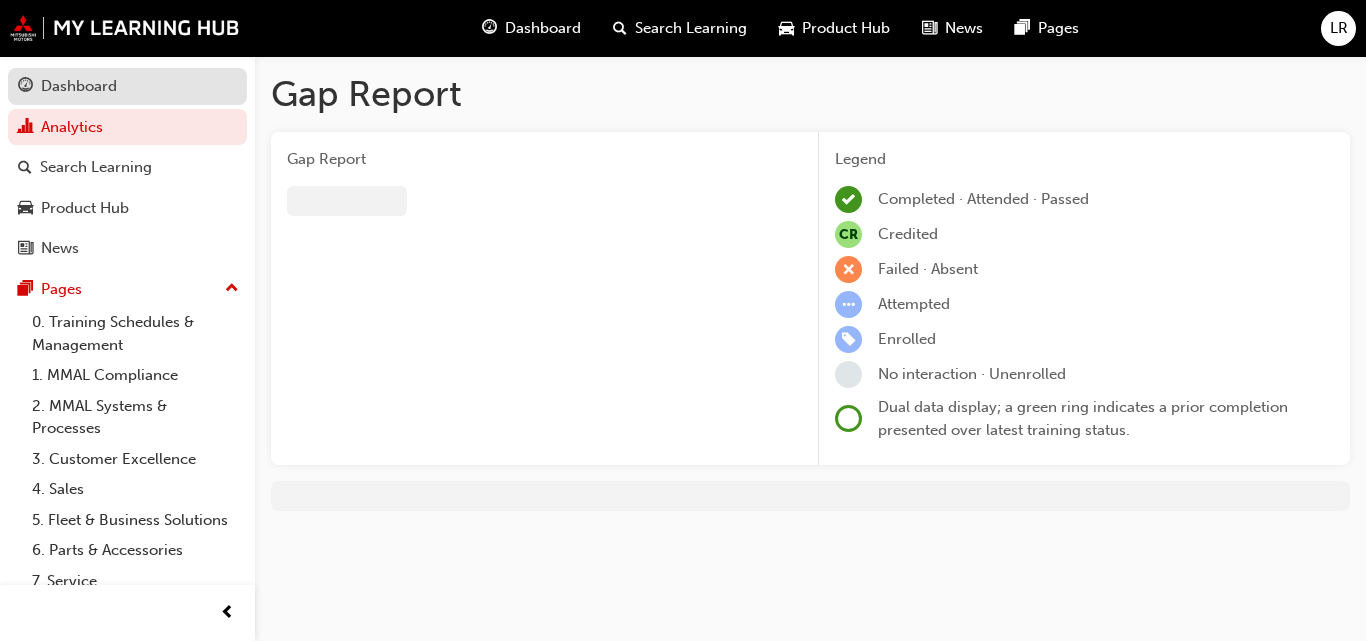 click on "Dashboard" at bounding box center (79, 86) 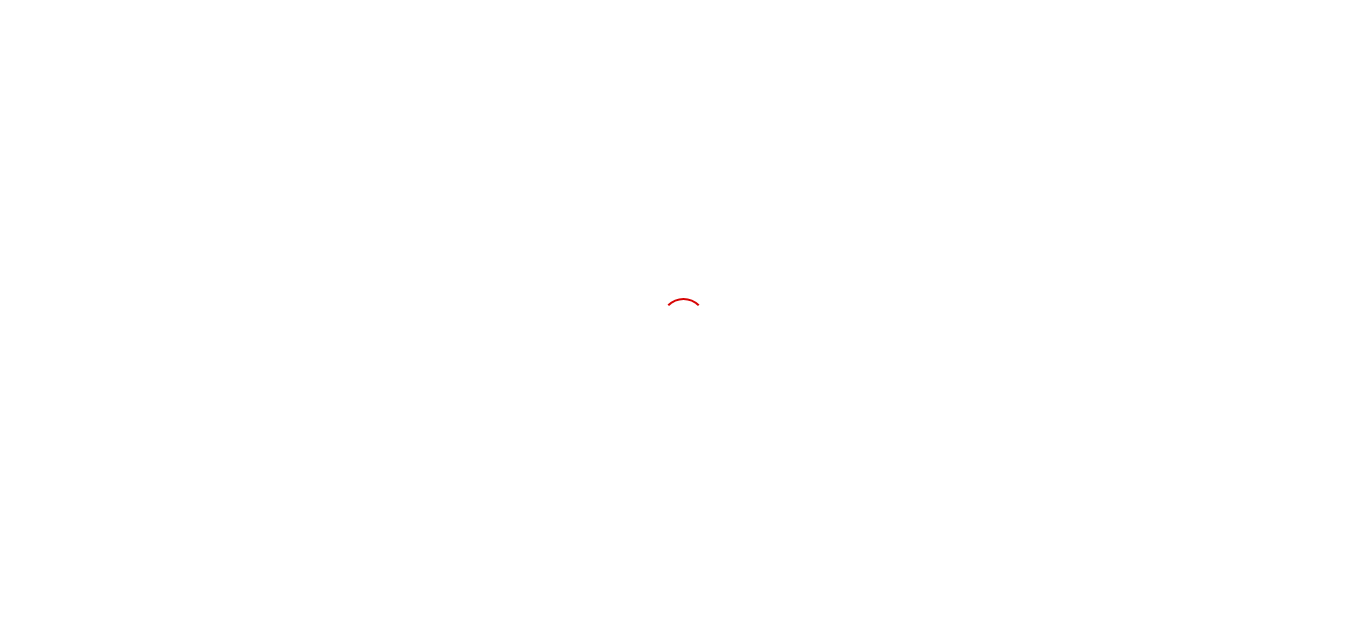 scroll, scrollTop: 0, scrollLeft: 0, axis: both 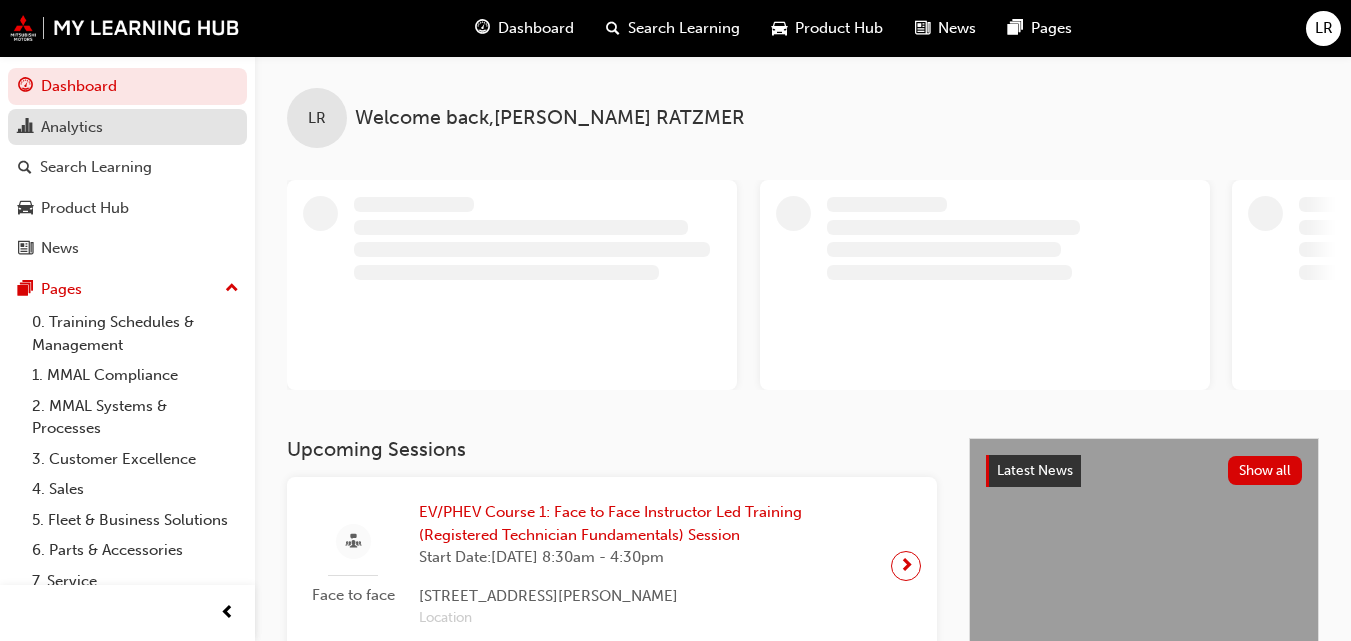 click on "Analytics" at bounding box center (127, 127) 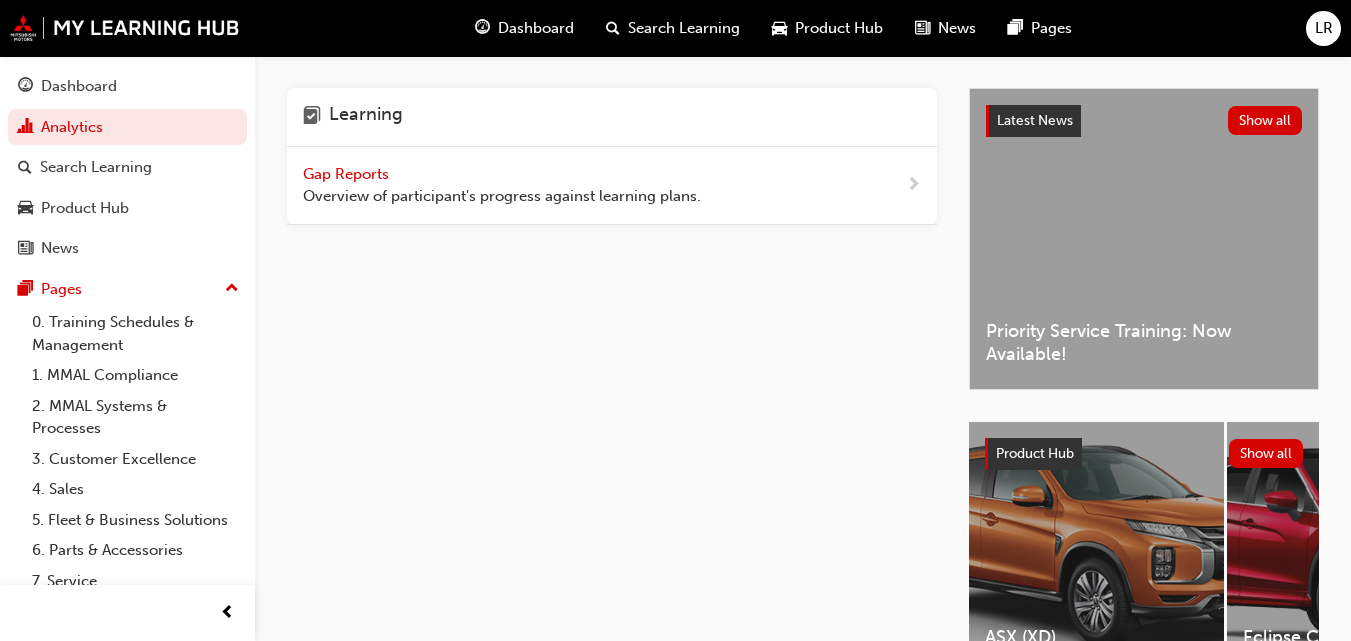 click on "Gap Reports   Overview of participant's progress against learning plans." at bounding box center [502, 185] 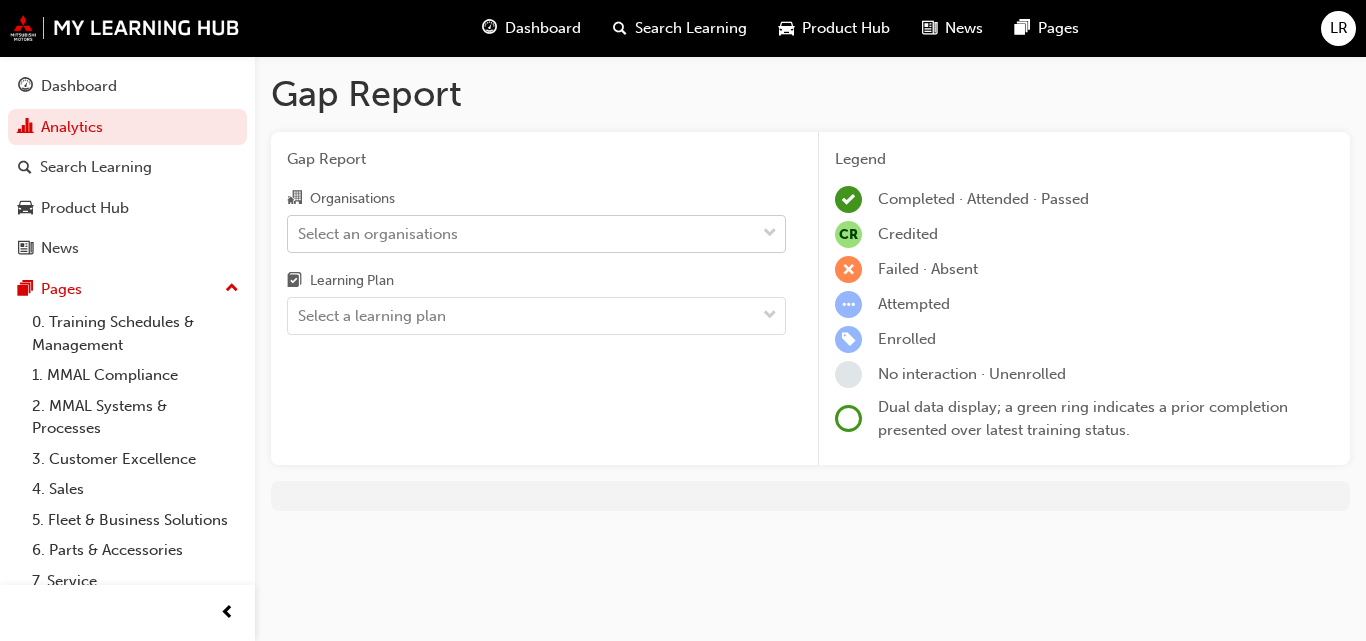 click on "Select an organisations" at bounding box center [378, 233] 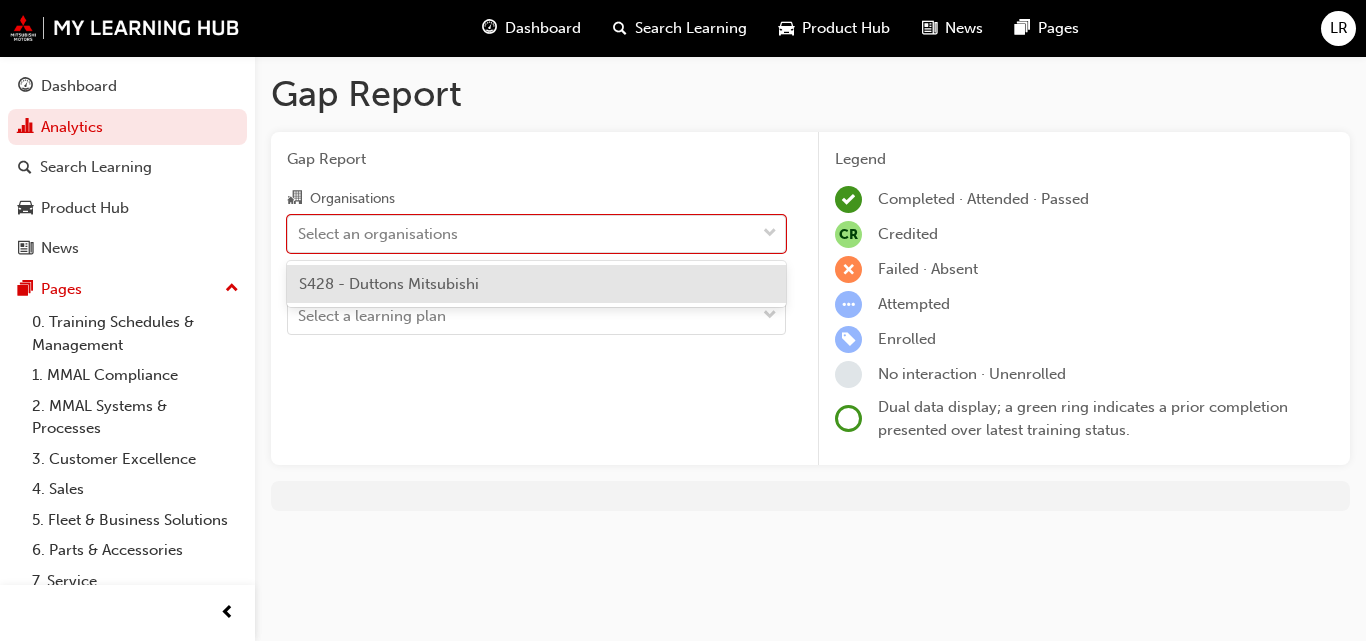 click on "S428 - Duttons Mitsubishi" at bounding box center (389, 284) 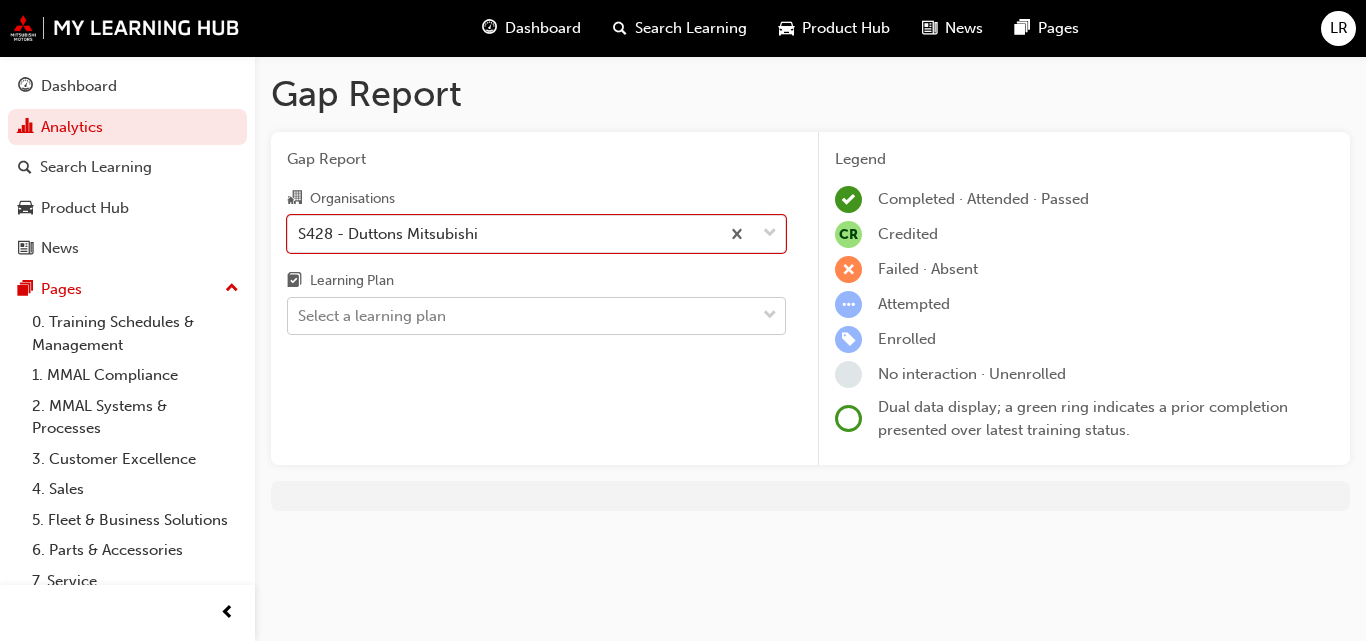 click on "Select a learning plan" at bounding box center [521, 316] 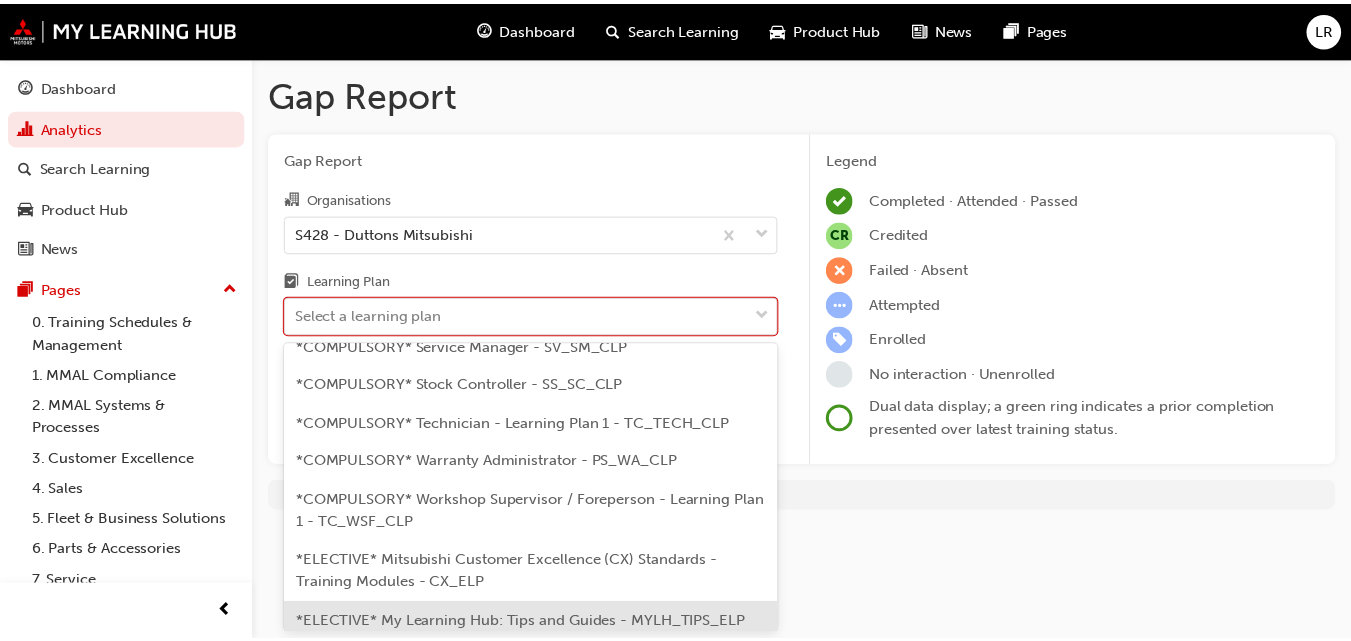 scroll, scrollTop: 791, scrollLeft: 0, axis: vertical 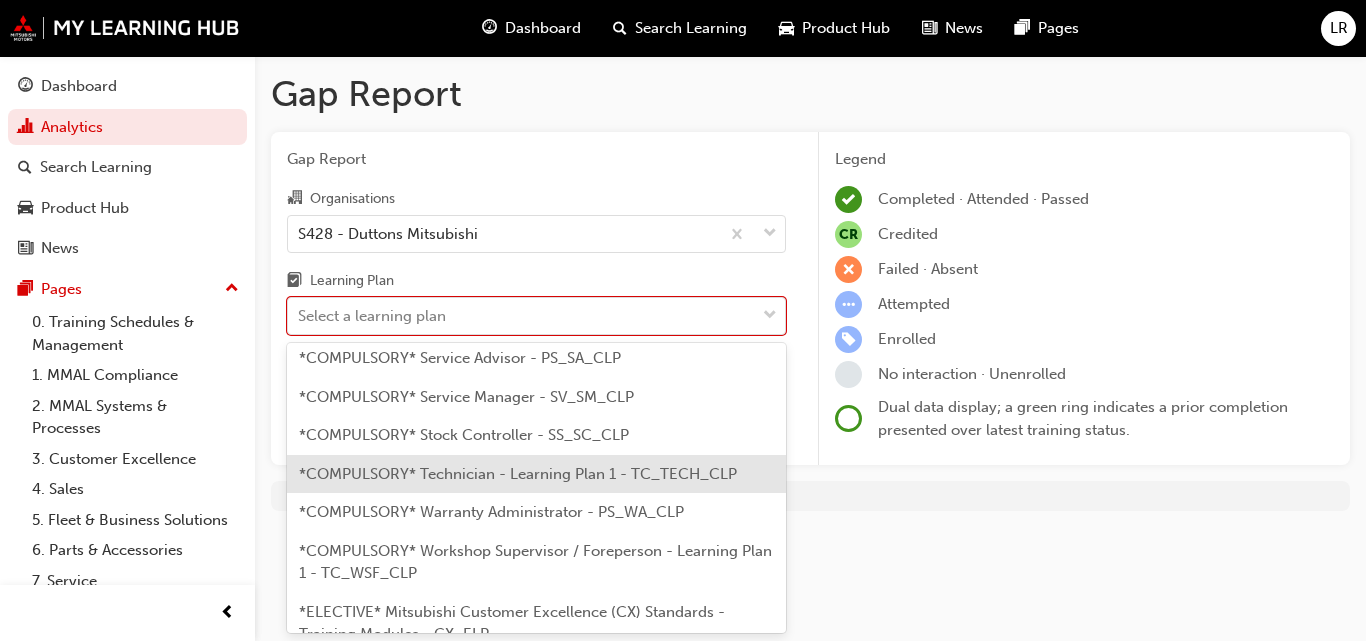 click on "*COMPULSORY* Technician - Learning Plan 1 - TC_TECH_CLP" at bounding box center [518, 474] 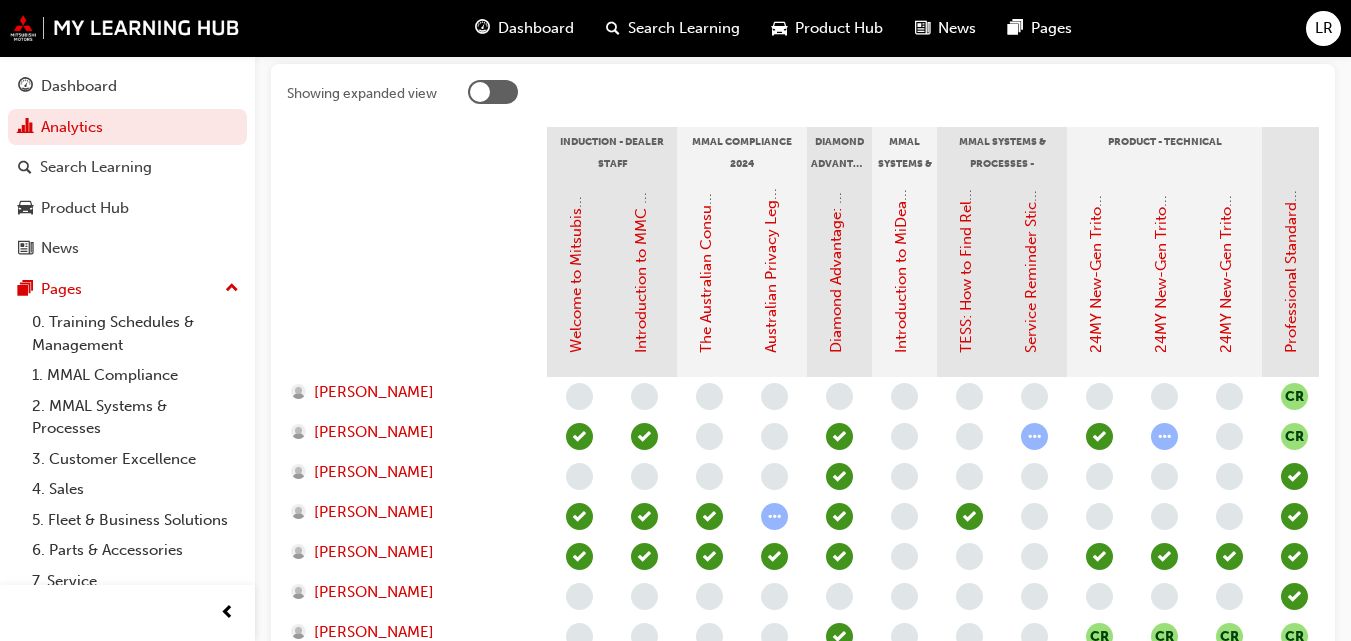 scroll, scrollTop: 600, scrollLeft: 0, axis: vertical 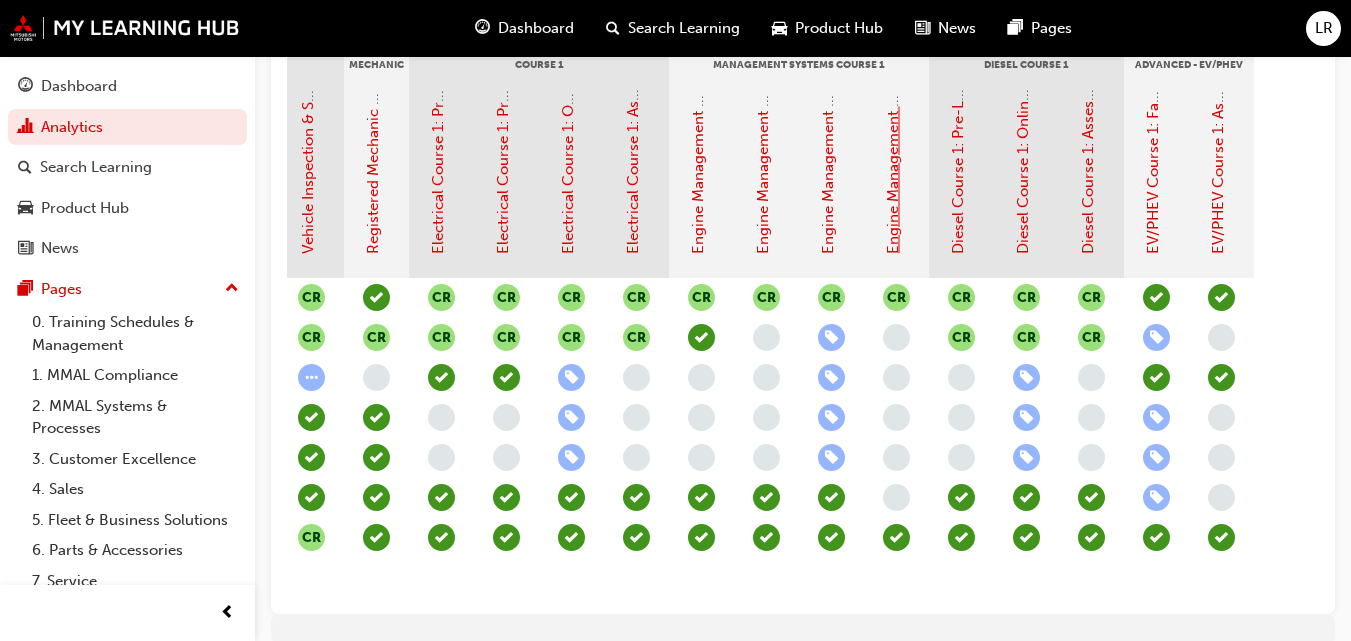 click on "Engine Management Systems (EMS) Course 1: Assessment Quiz (Registered Mechanic Advanced)" at bounding box center [893, -82] 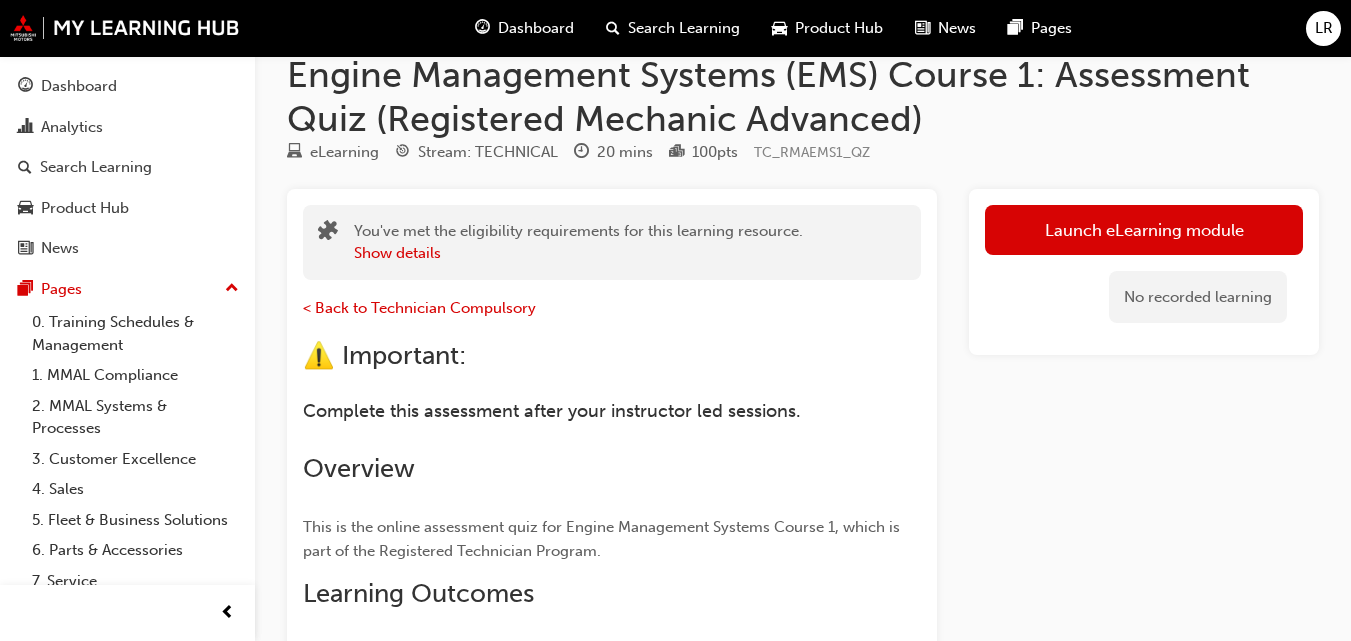 scroll, scrollTop: 0, scrollLeft: 0, axis: both 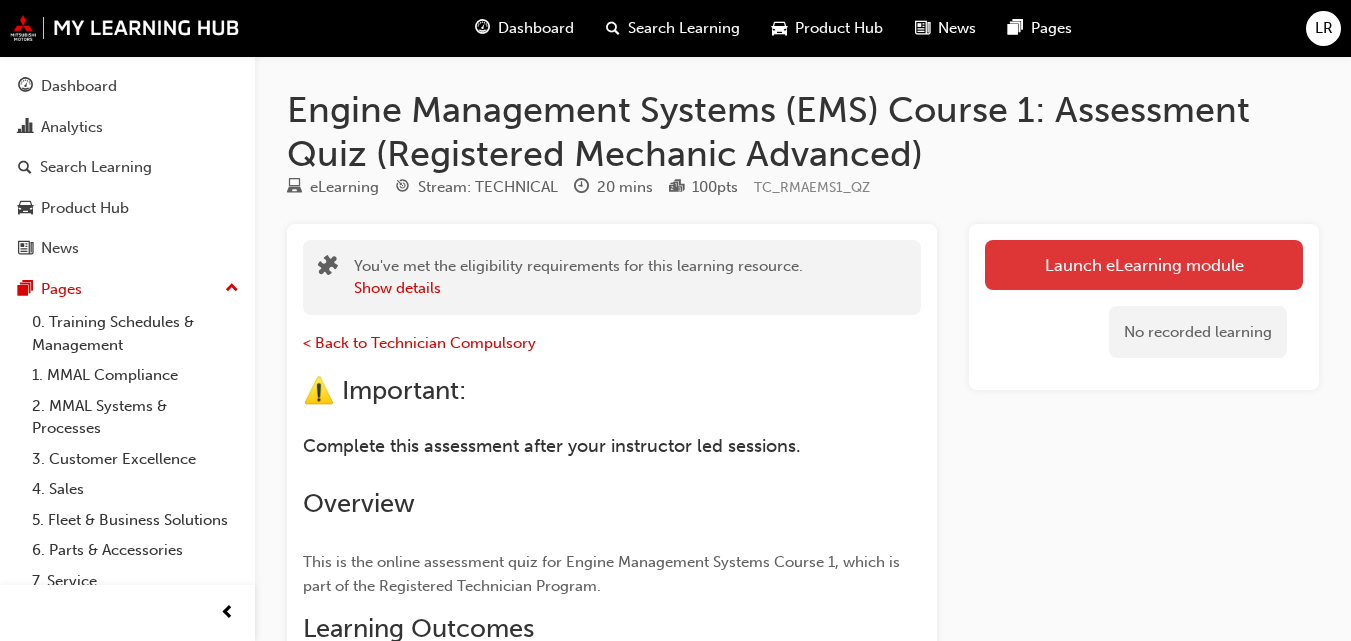 click on "Launch eLearning module" at bounding box center (1144, 265) 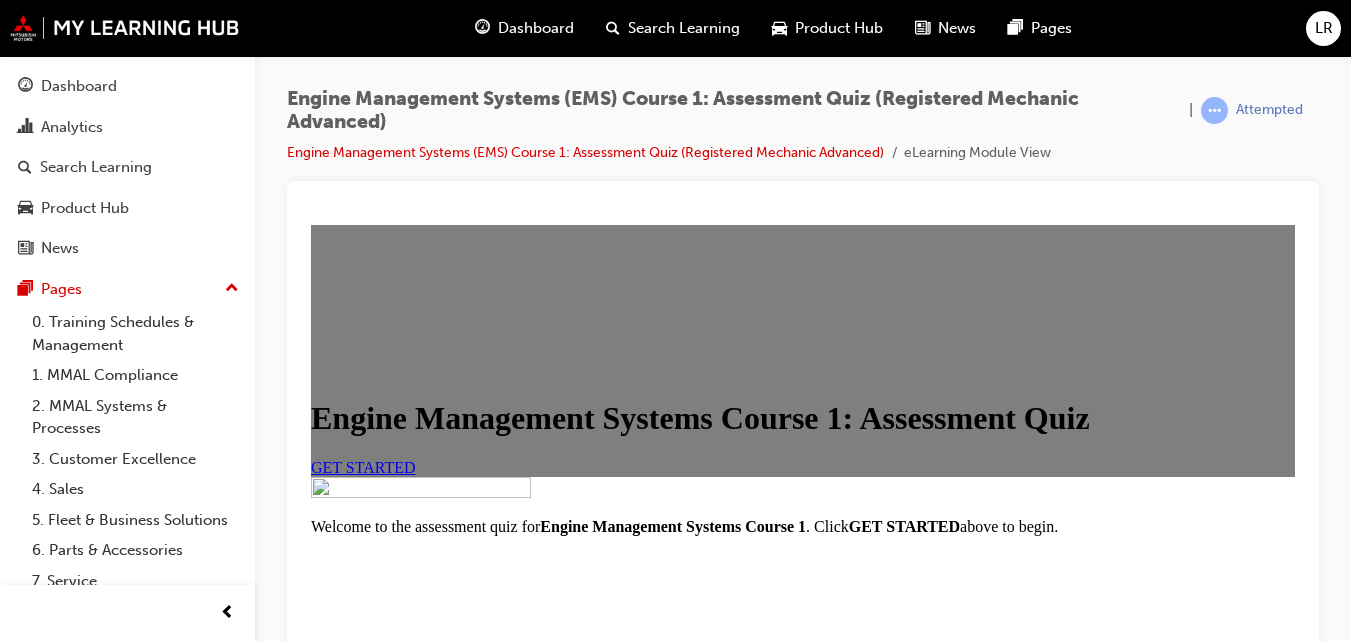 scroll, scrollTop: 0, scrollLeft: 0, axis: both 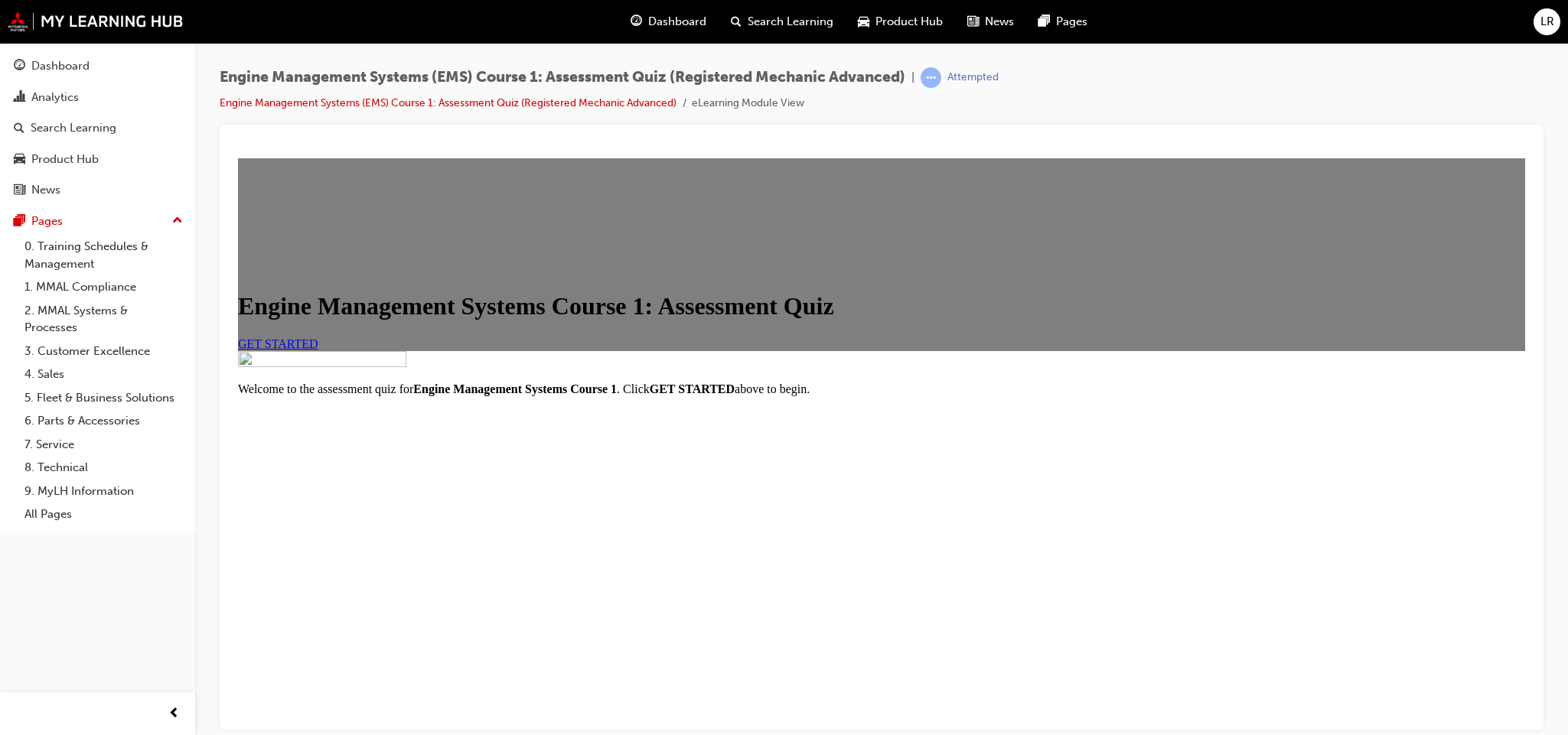 drag, startPoint x: 1237, startPoint y: 151, endPoint x: 865, endPoint y: 523, distance: 526.0874 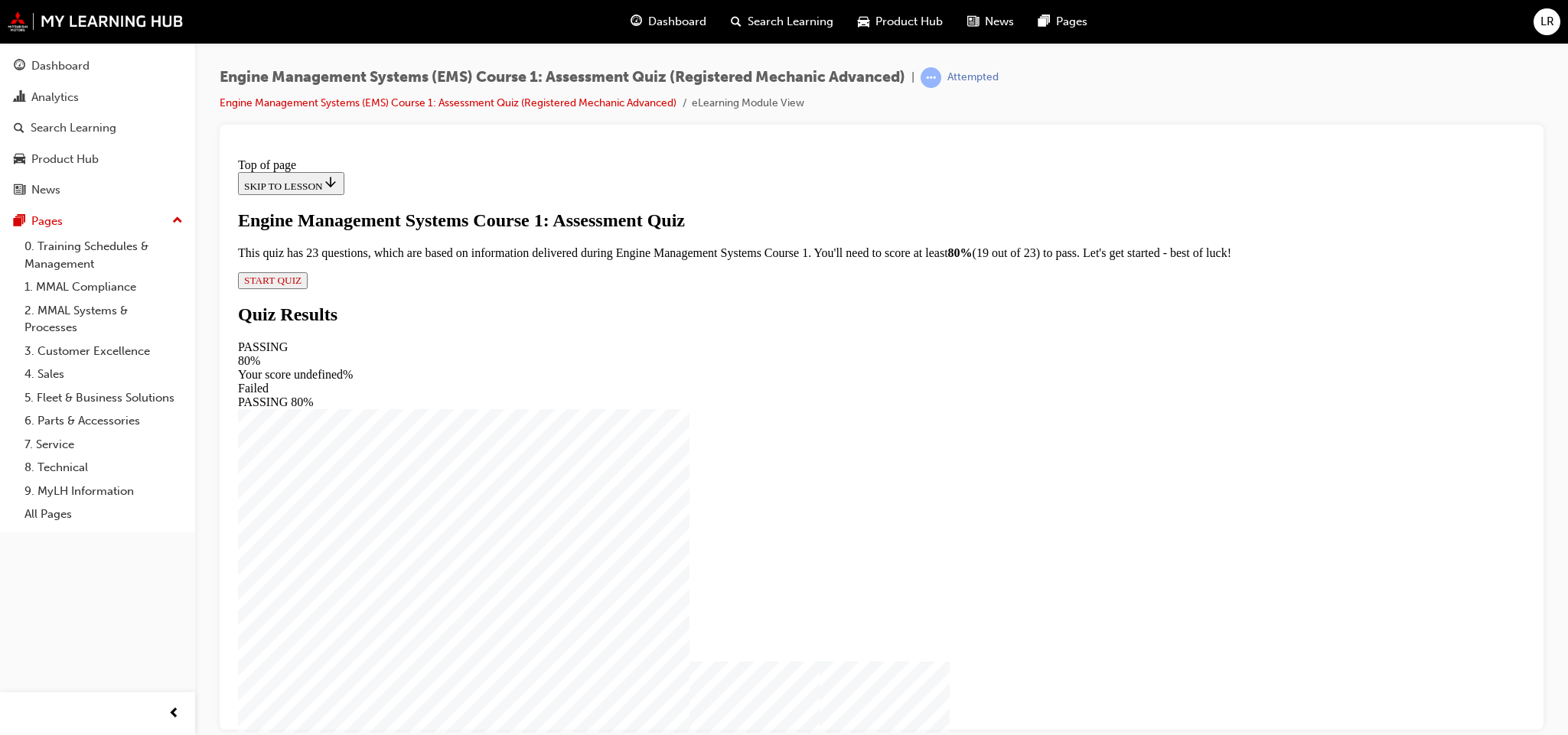click on "START QUIZ" at bounding box center (272, 279) 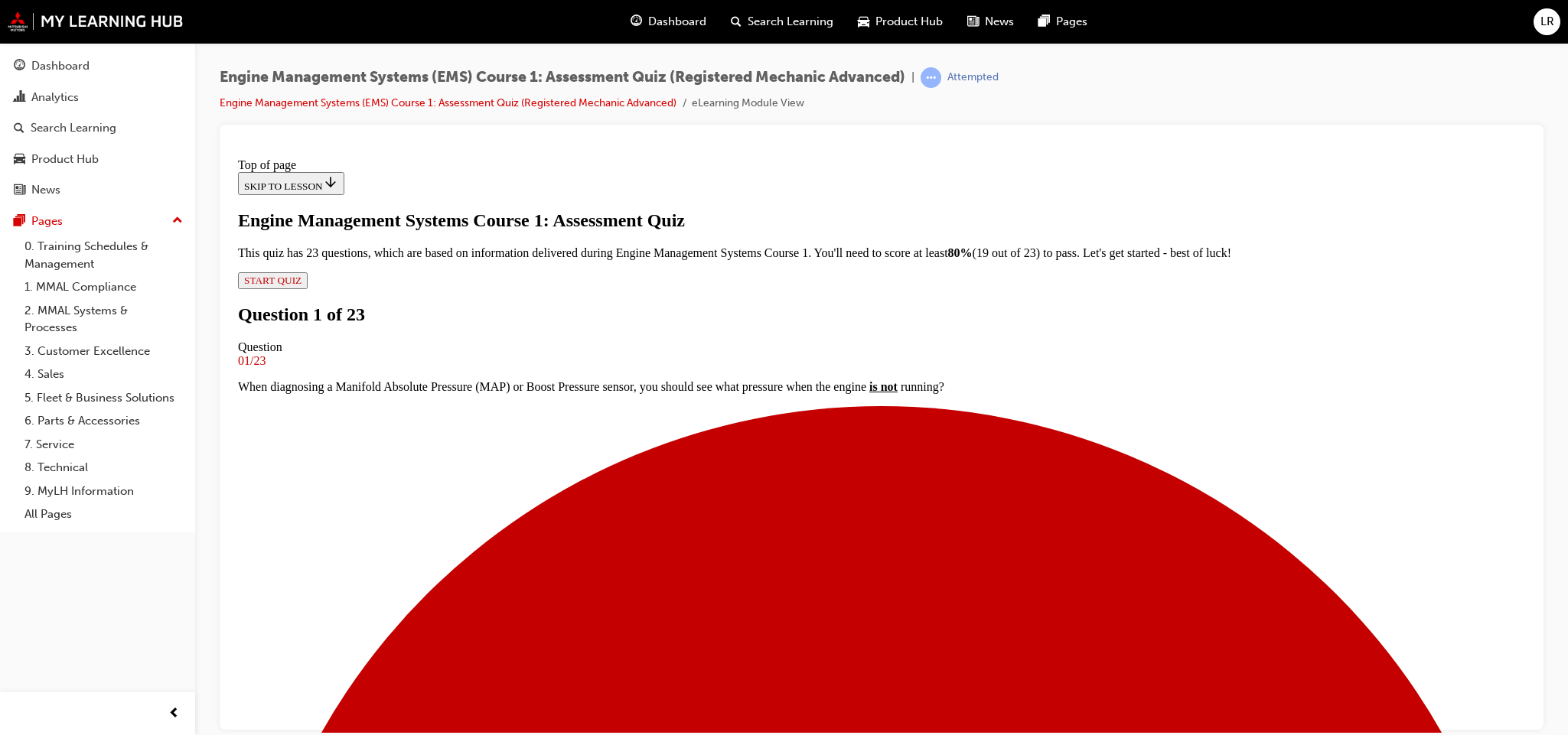 scroll, scrollTop: 2, scrollLeft: 0, axis: vertical 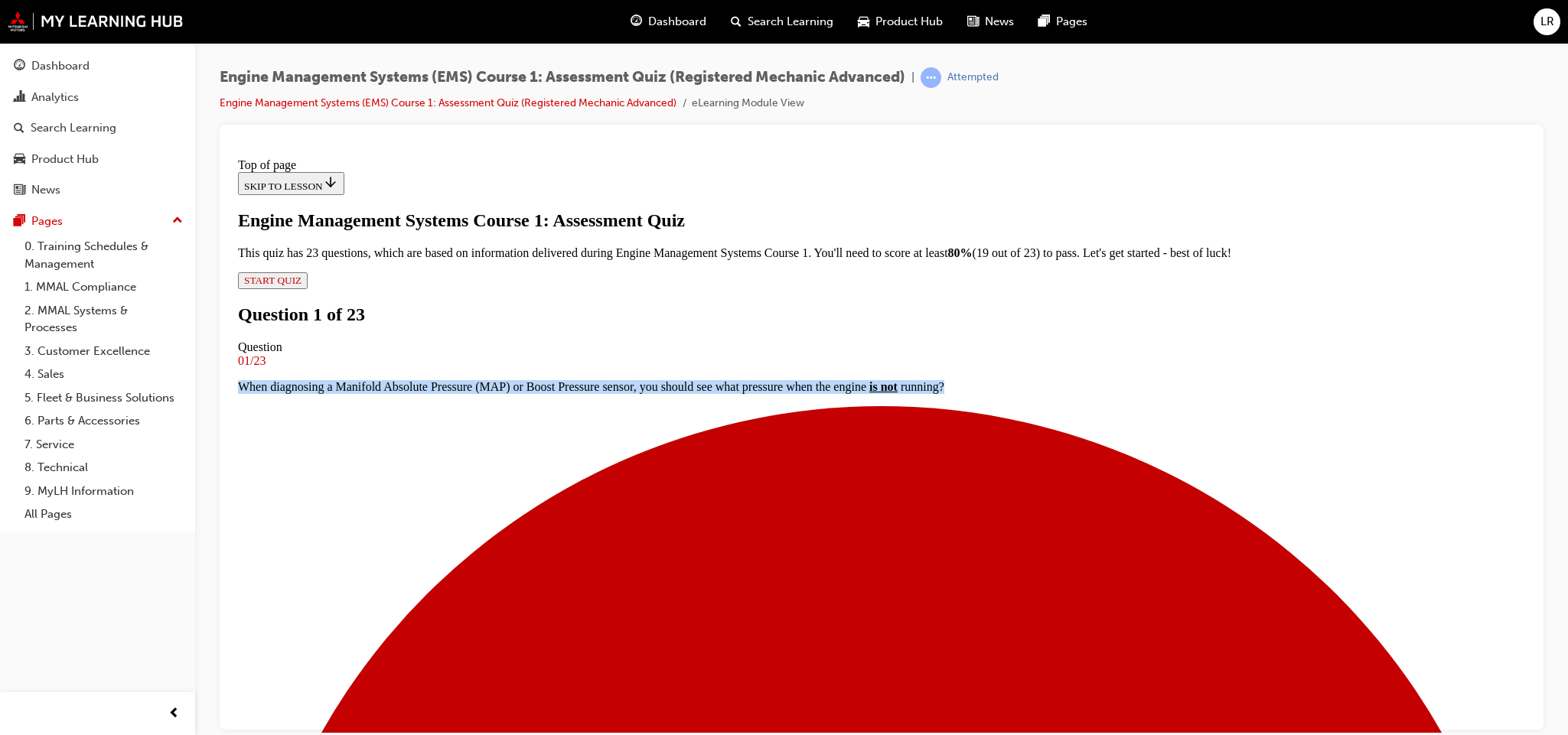 drag, startPoint x: 613, startPoint y: 374, endPoint x: 1043, endPoint y: 397, distance: 430.6147 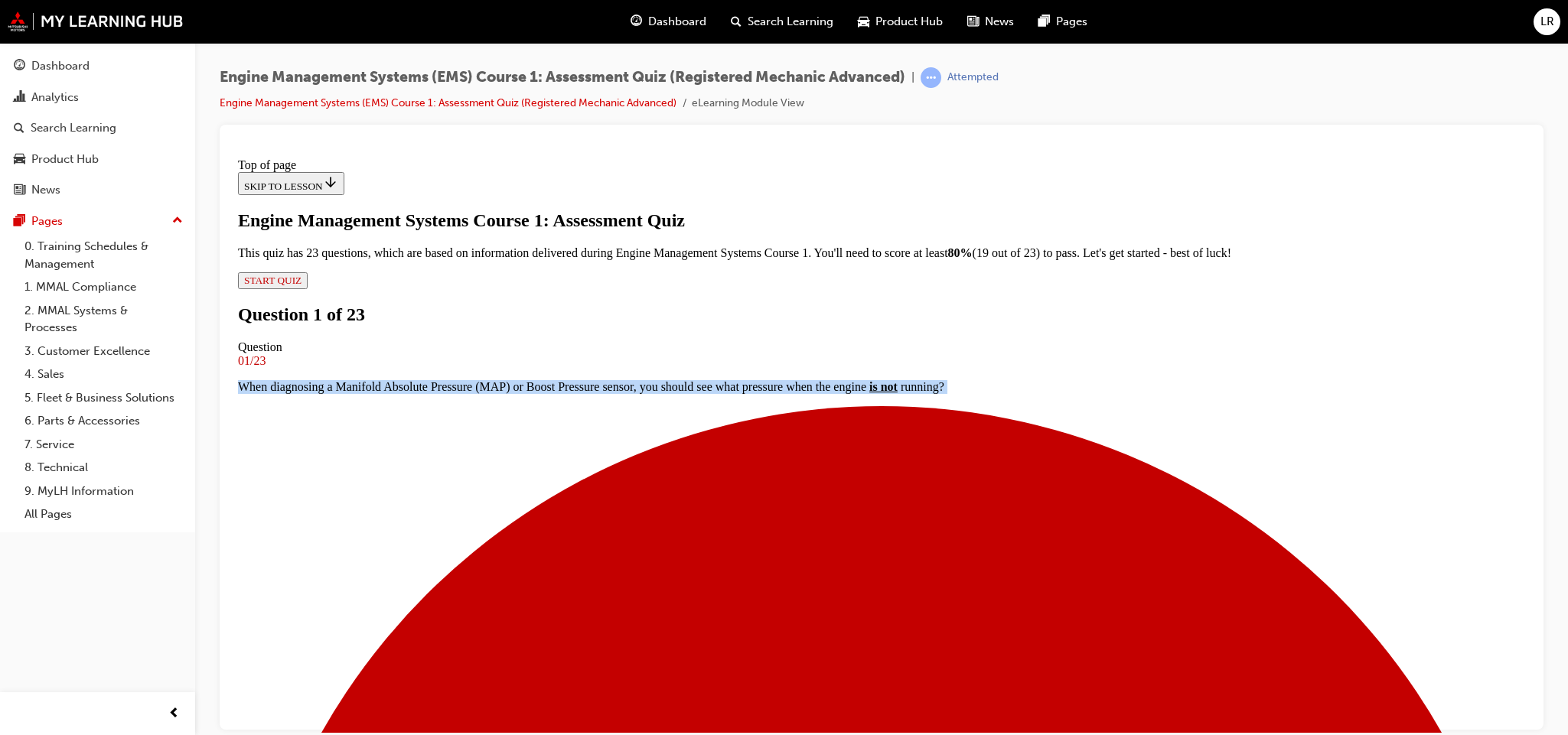 drag, startPoint x: 608, startPoint y: 376, endPoint x: 918, endPoint y: 594, distance: 378.97757 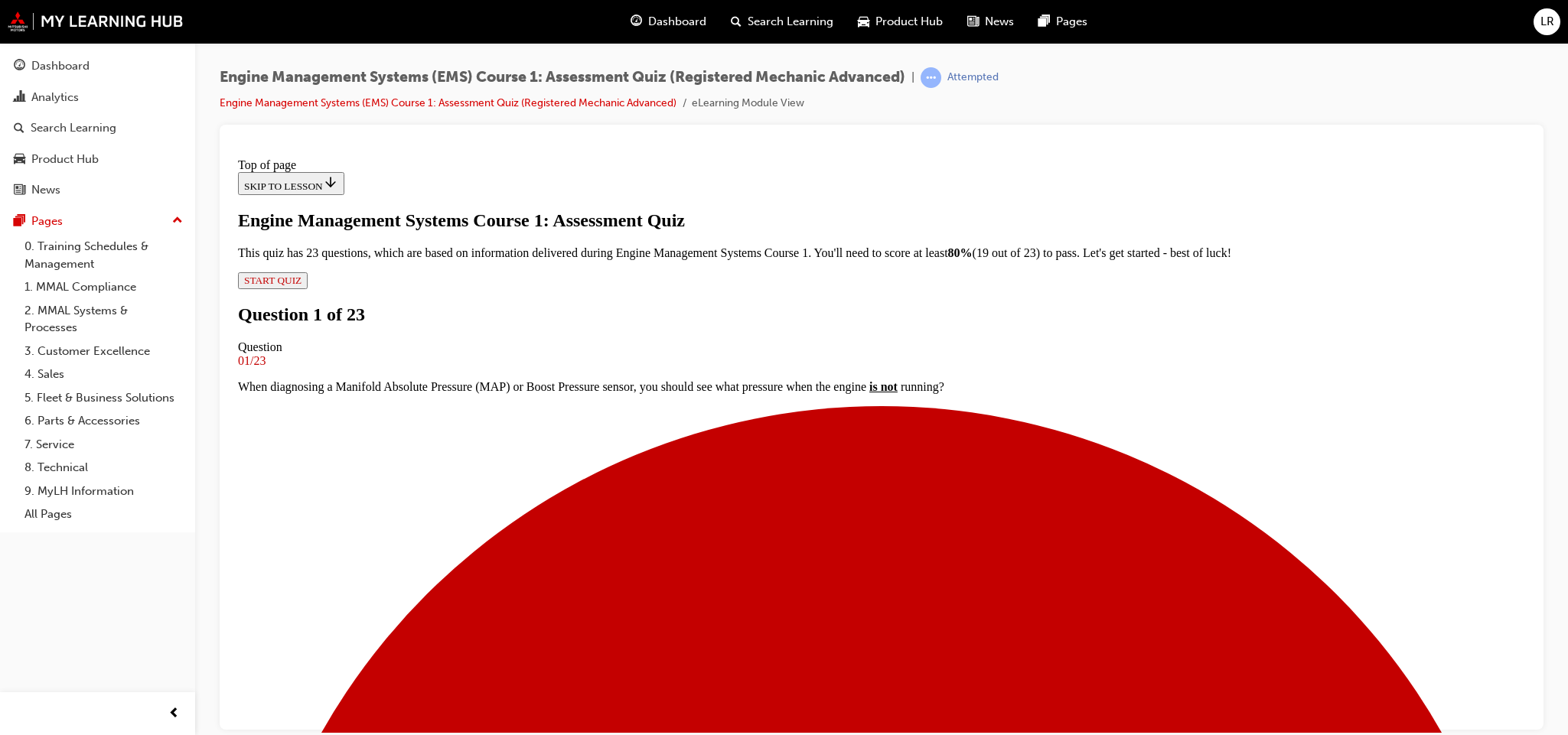 click at bounding box center (882, 3806) 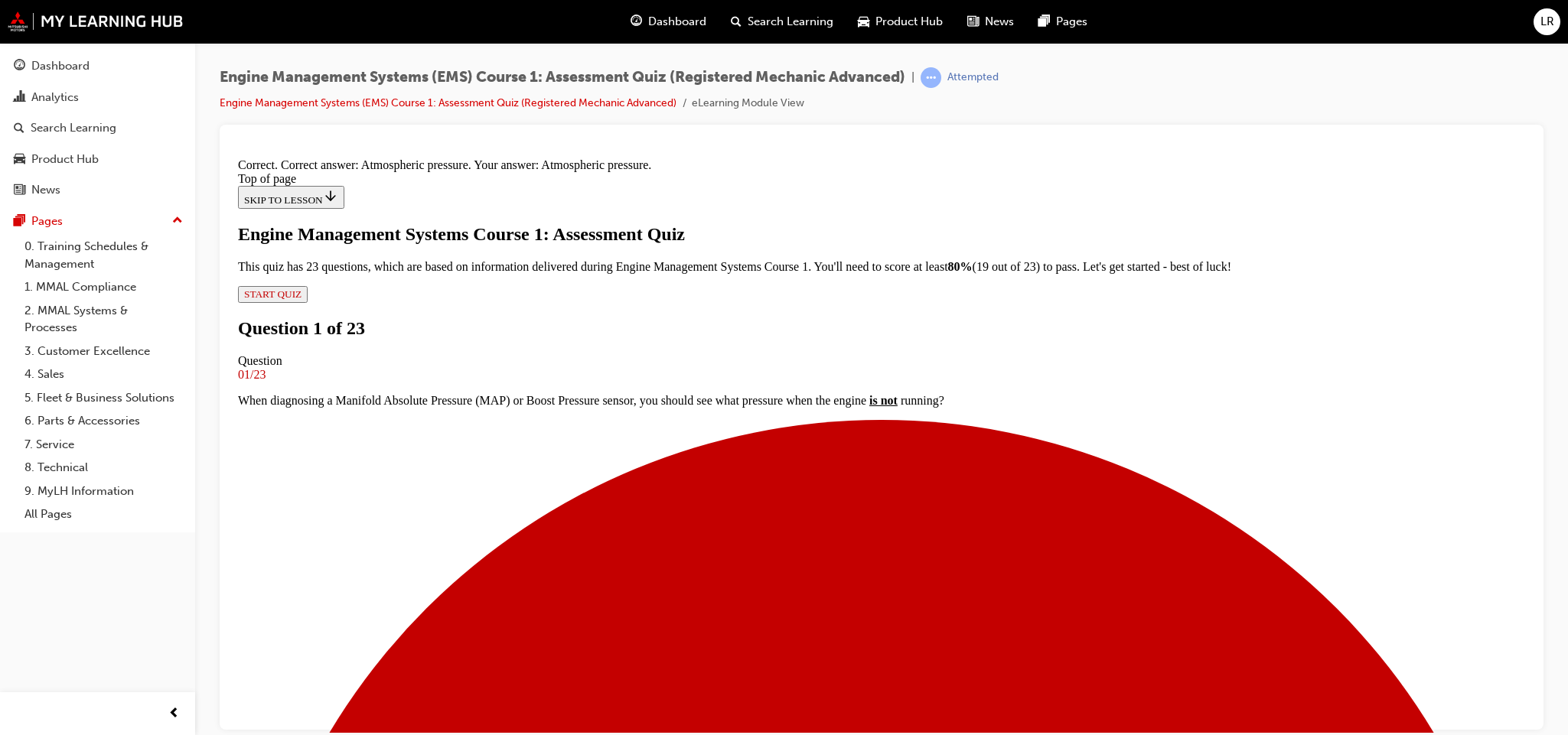 click on "NEXT" at bounding box center (258, 7353) 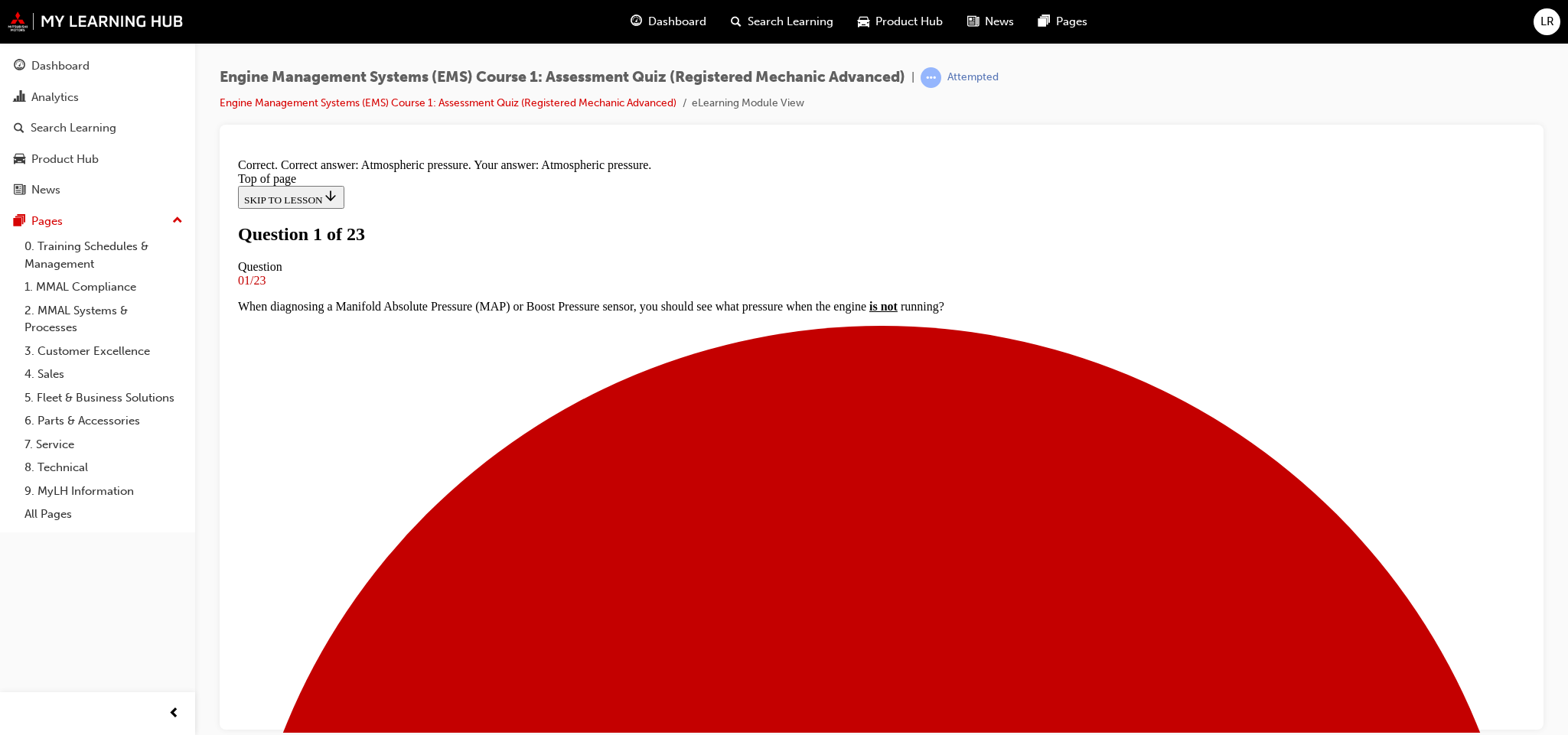 scroll, scrollTop: 2, scrollLeft: 0, axis: vertical 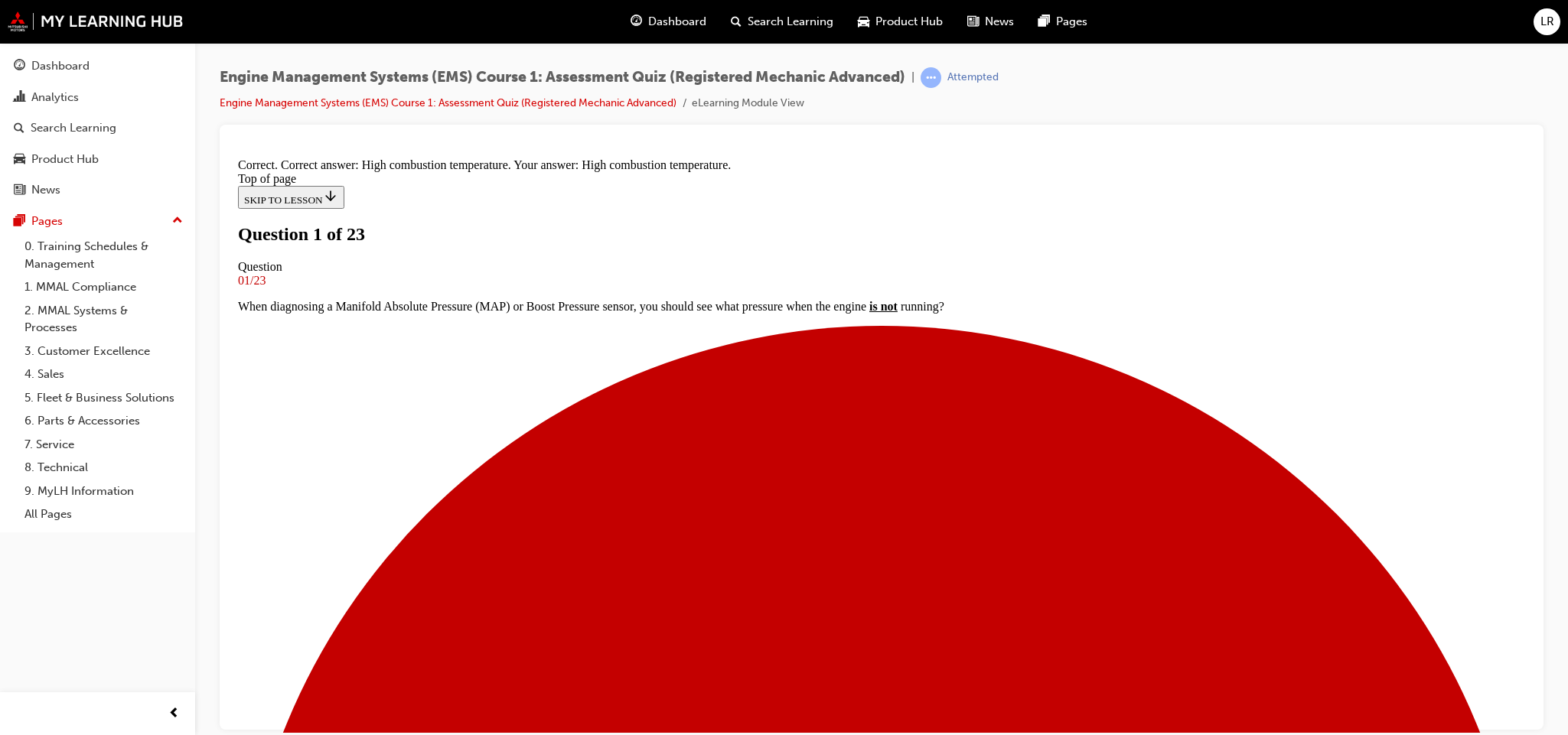 click on "NEXT" at bounding box center (258, 16613) 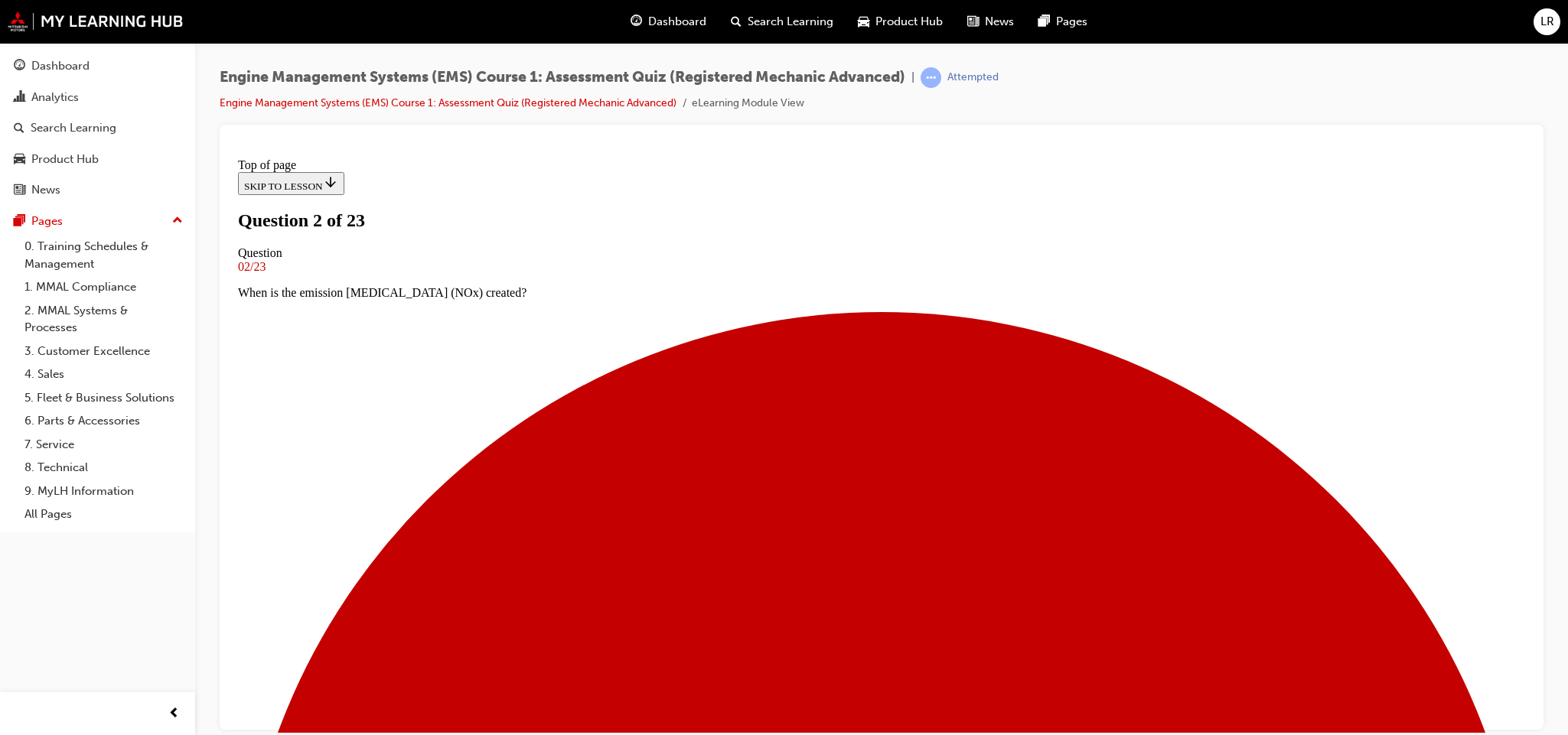 scroll, scrollTop: 2, scrollLeft: 0, axis: vertical 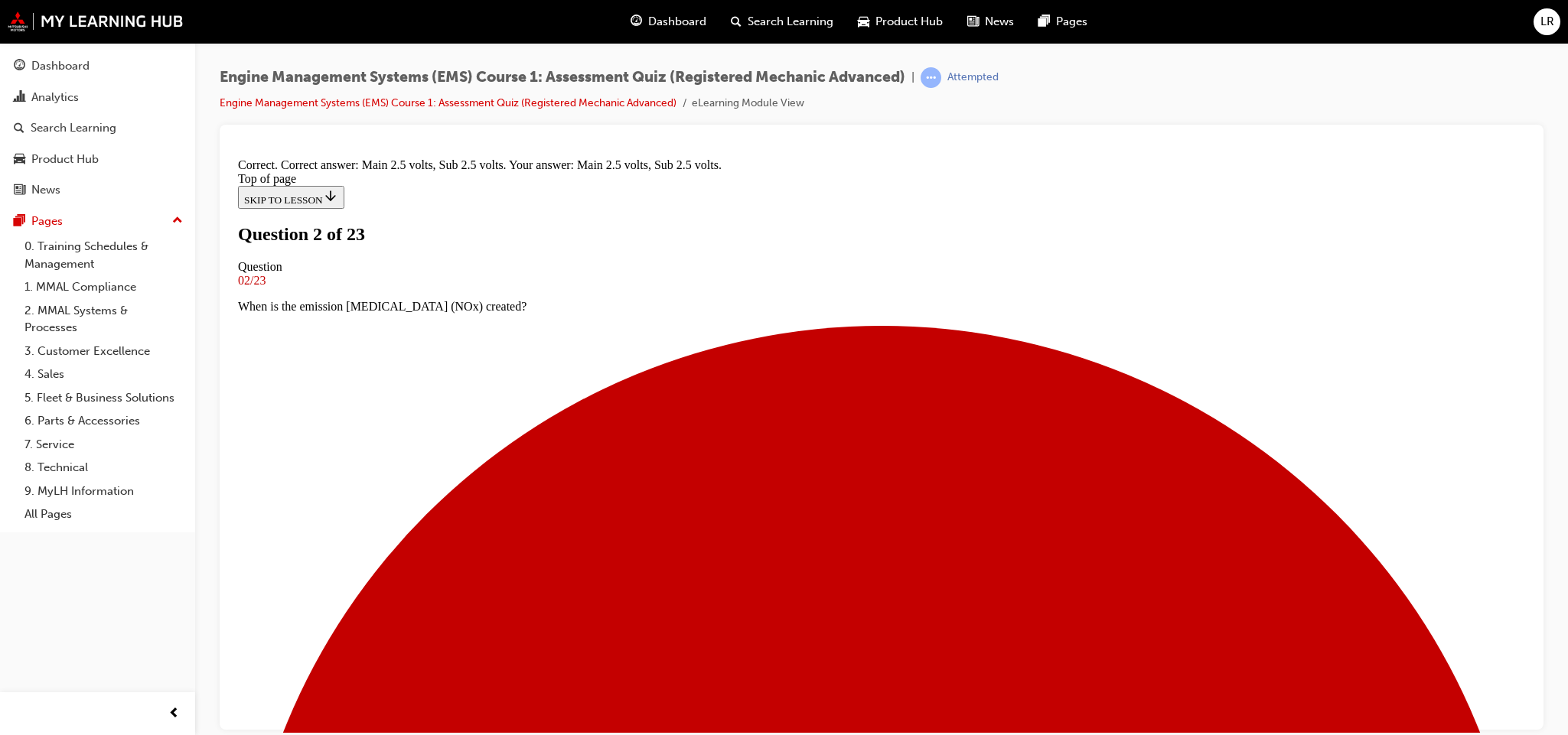 click on "NEXT" at bounding box center (258, 18907) 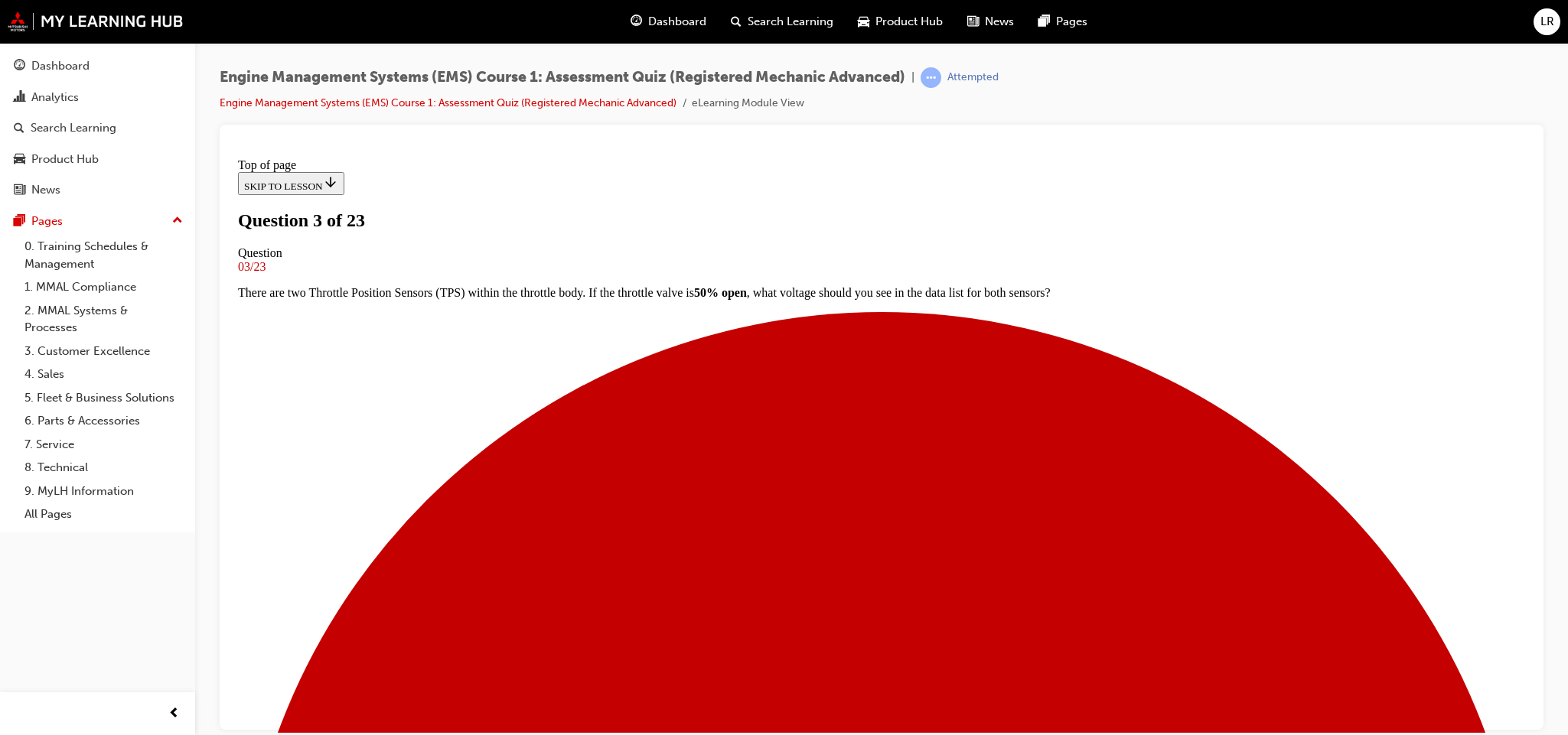 scroll, scrollTop: 2, scrollLeft: 0, axis: vertical 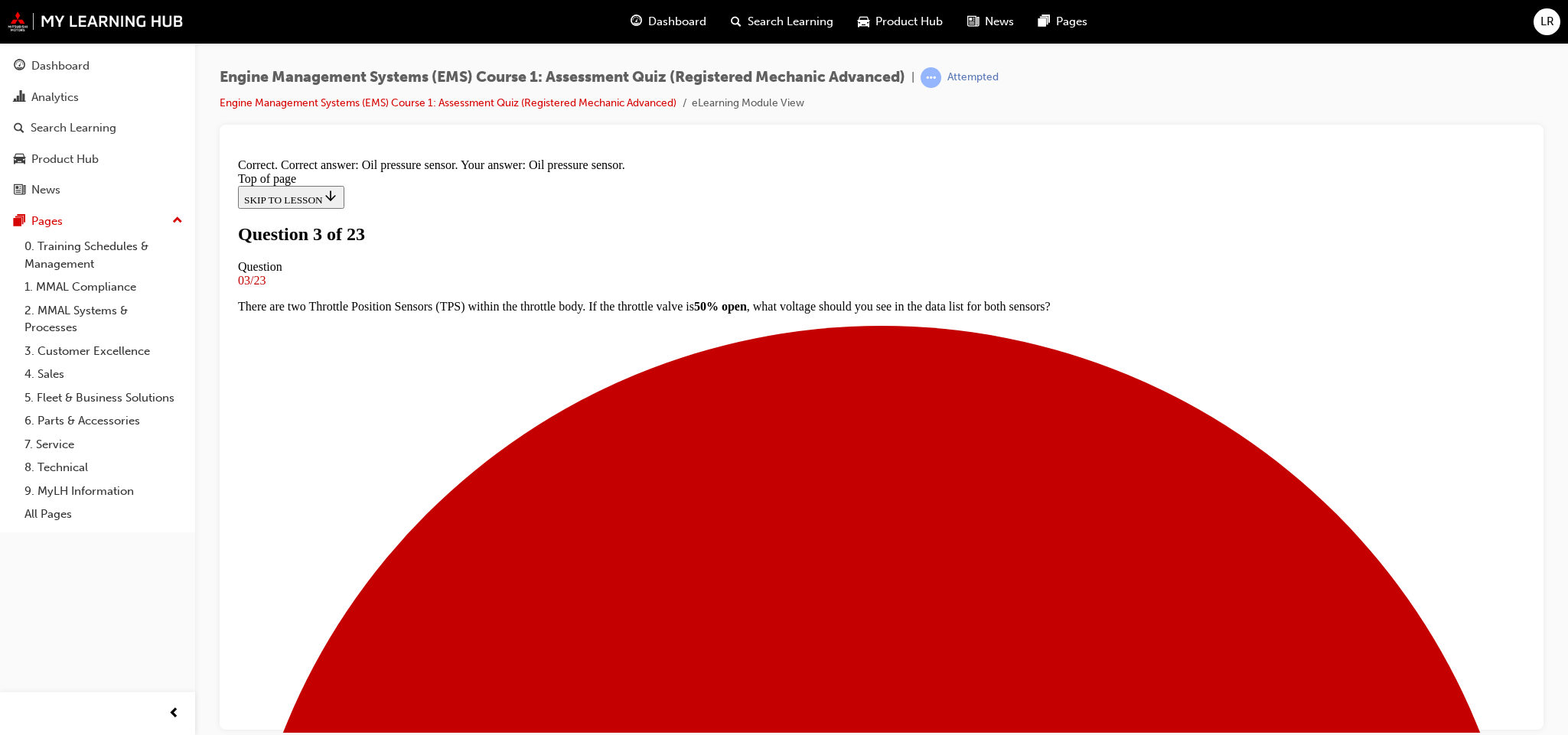 click on "NEXT" at bounding box center (258, 18907) 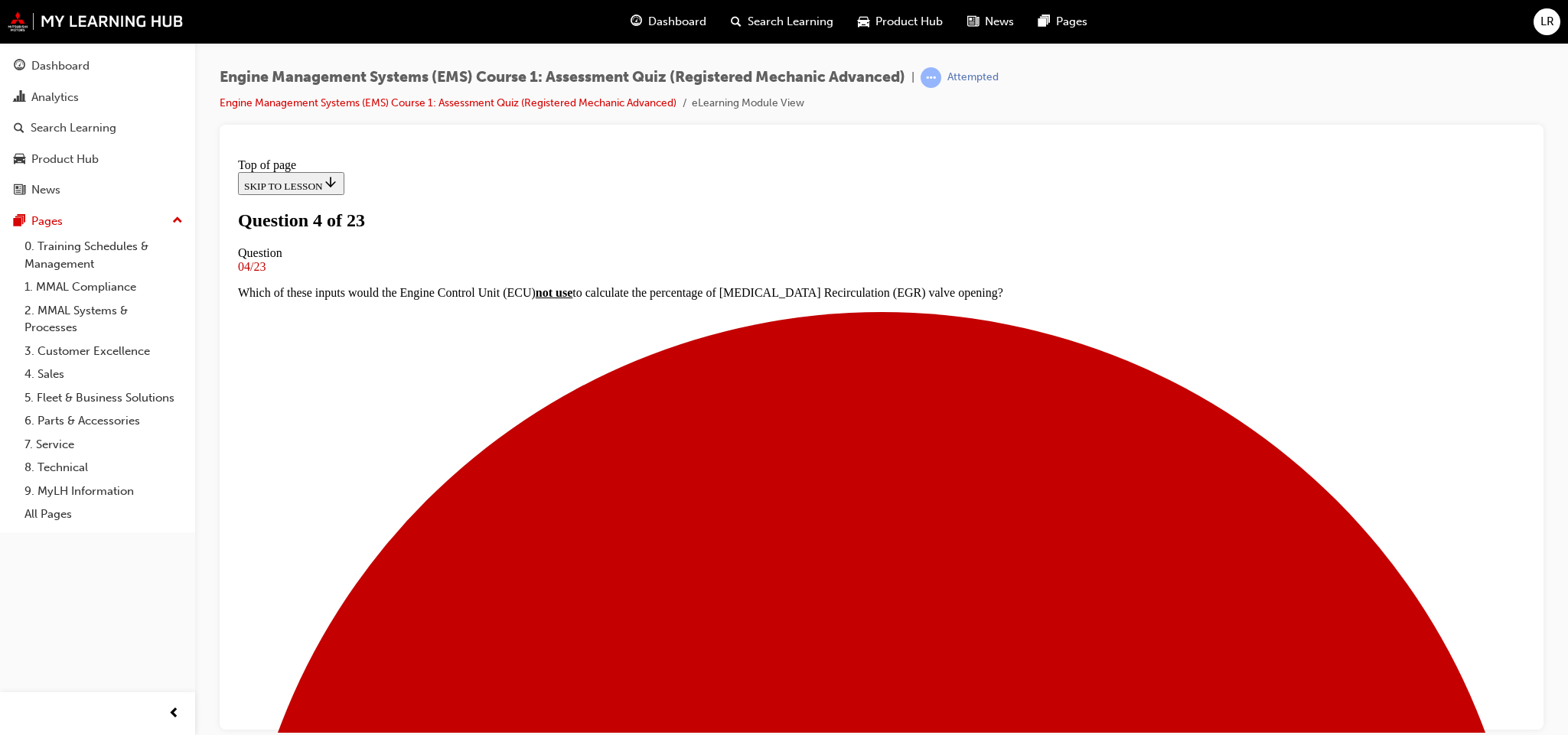 scroll, scrollTop: 2, scrollLeft: 0, axis: vertical 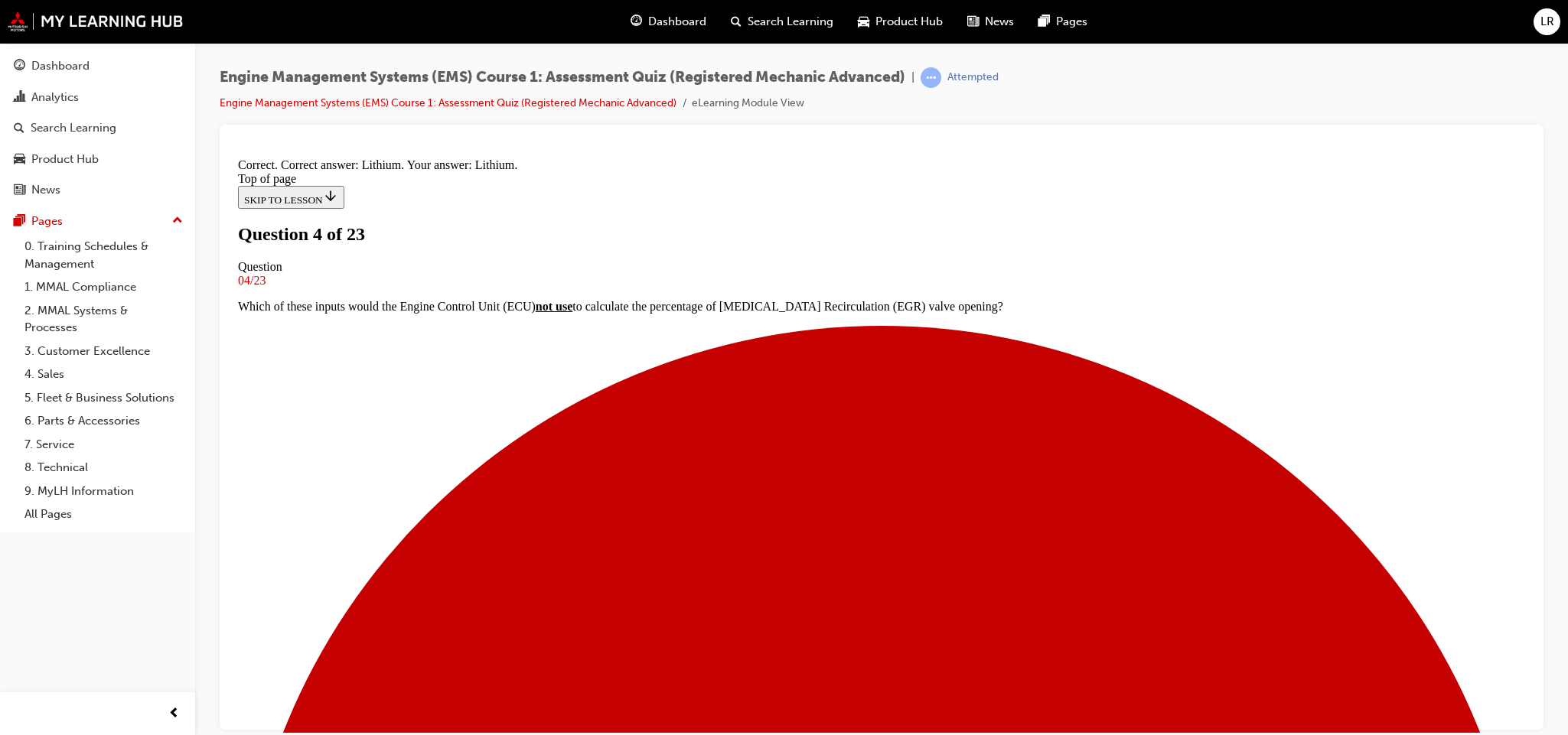 click on "NEXT" at bounding box center (258, 18907) 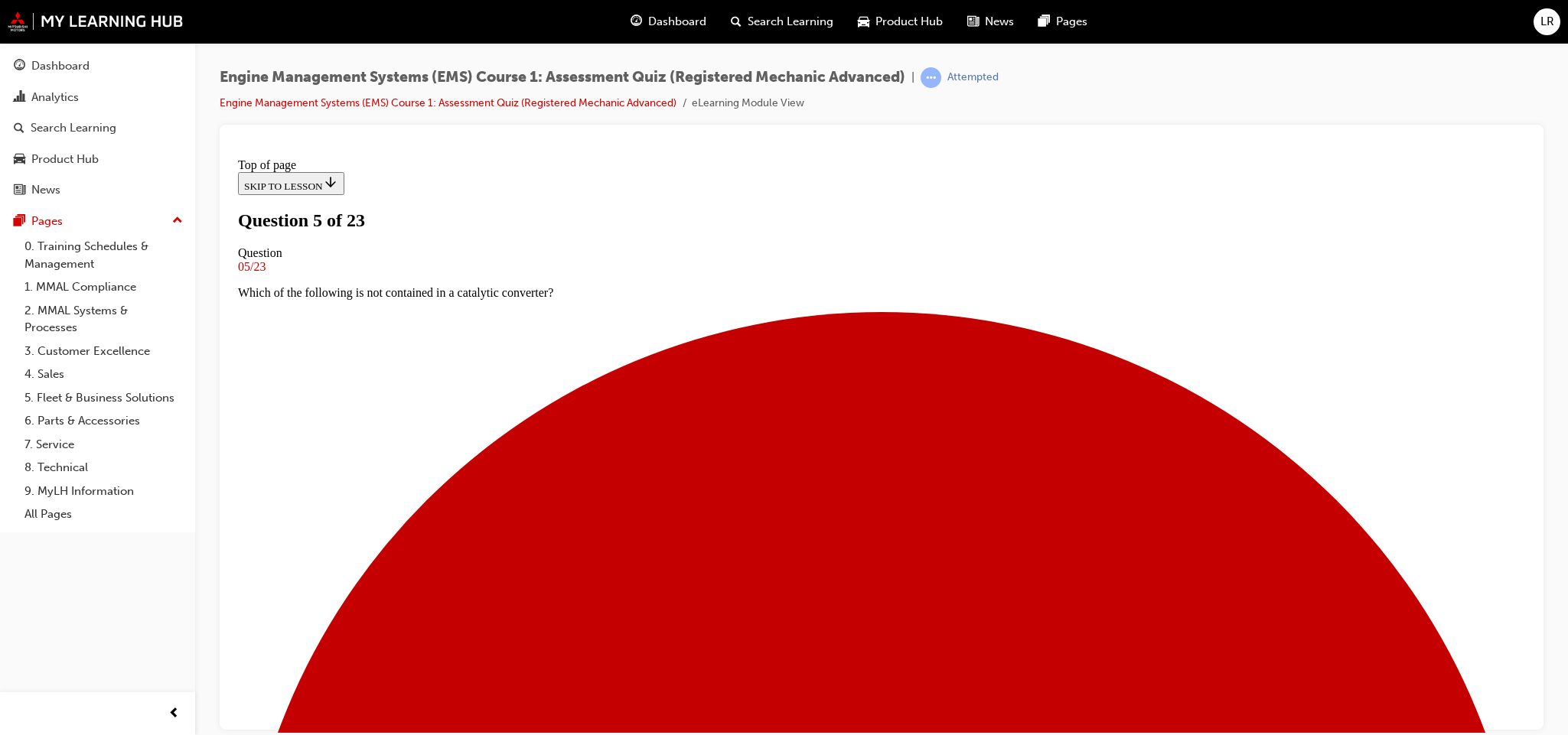 scroll, scrollTop: 117, scrollLeft: 0, axis: vertical 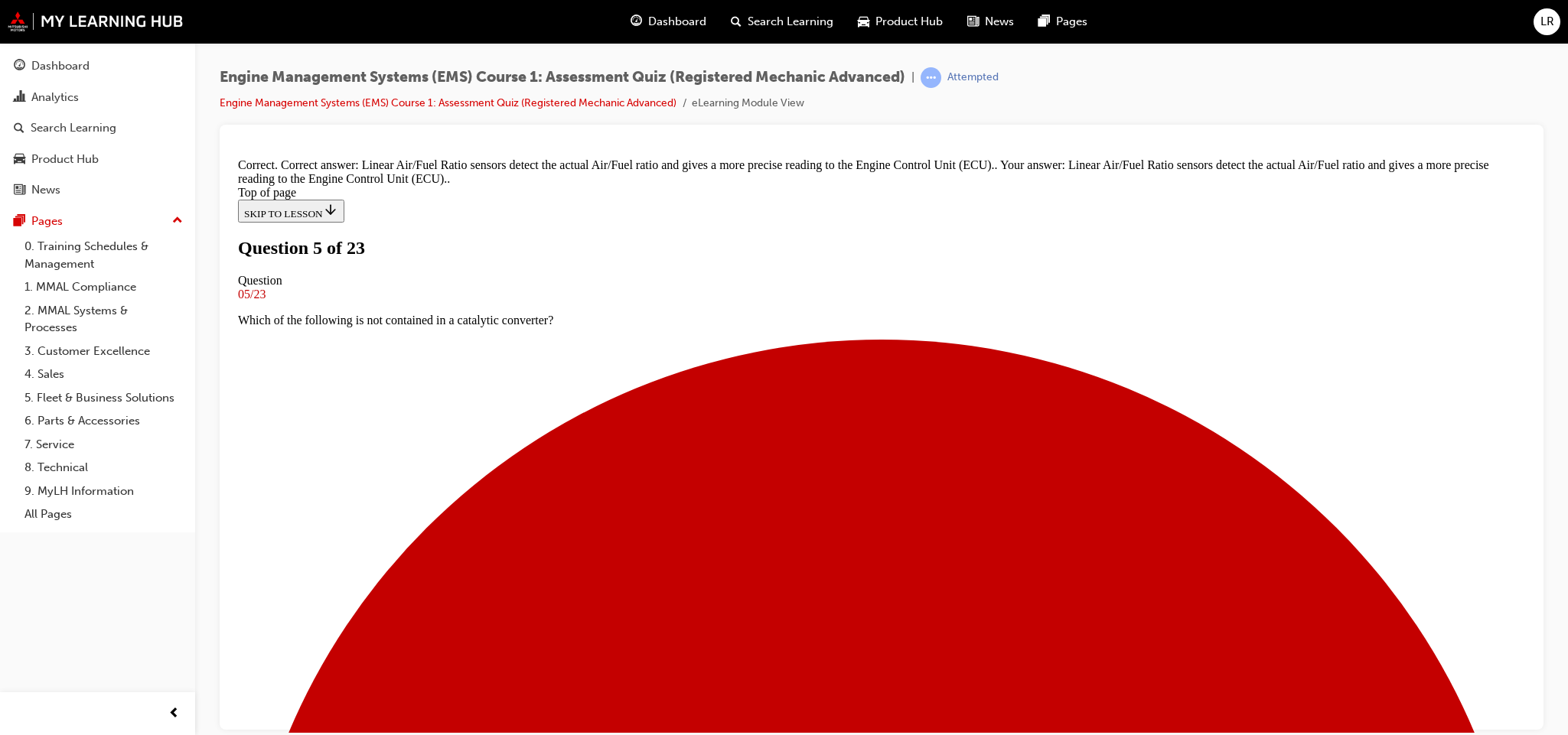 click on "NEXT" at bounding box center (258, 16627) 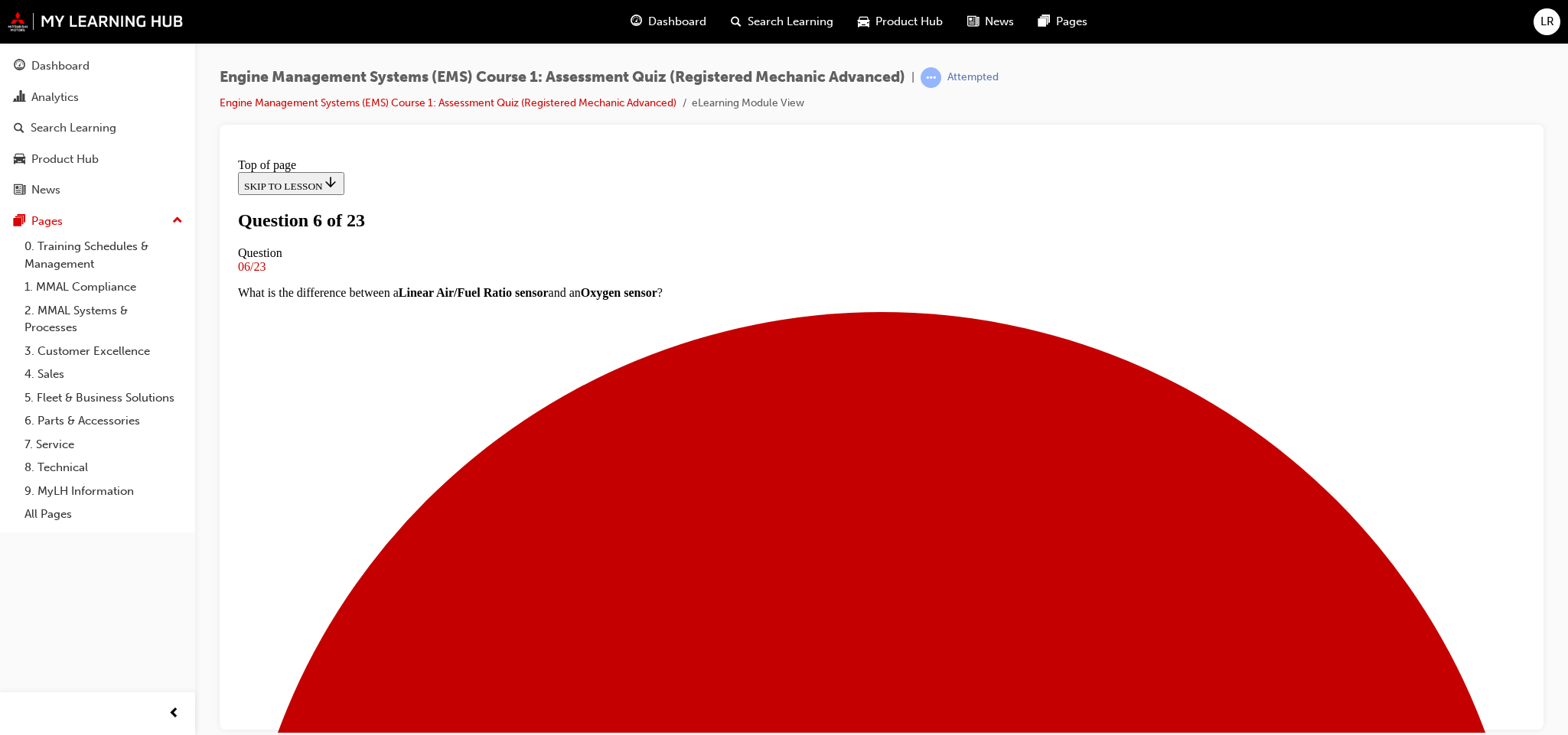 drag, startPoint x: 614, startPoint y: 366, endPoint x: 953, endPoint y: 562, distance: 391.5827 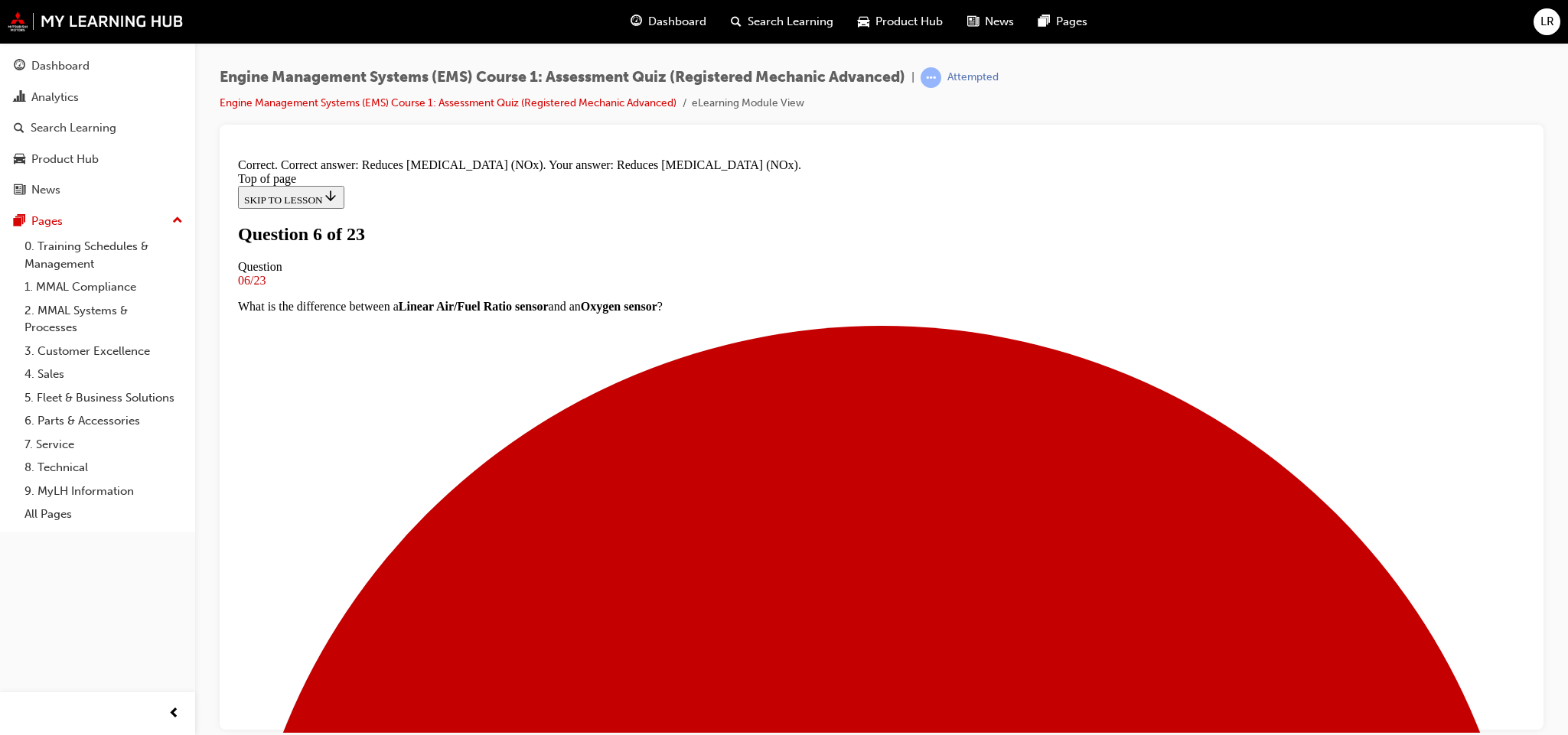 scroll, scrollTop: 117, scrollLeft: 0, axis: vertical 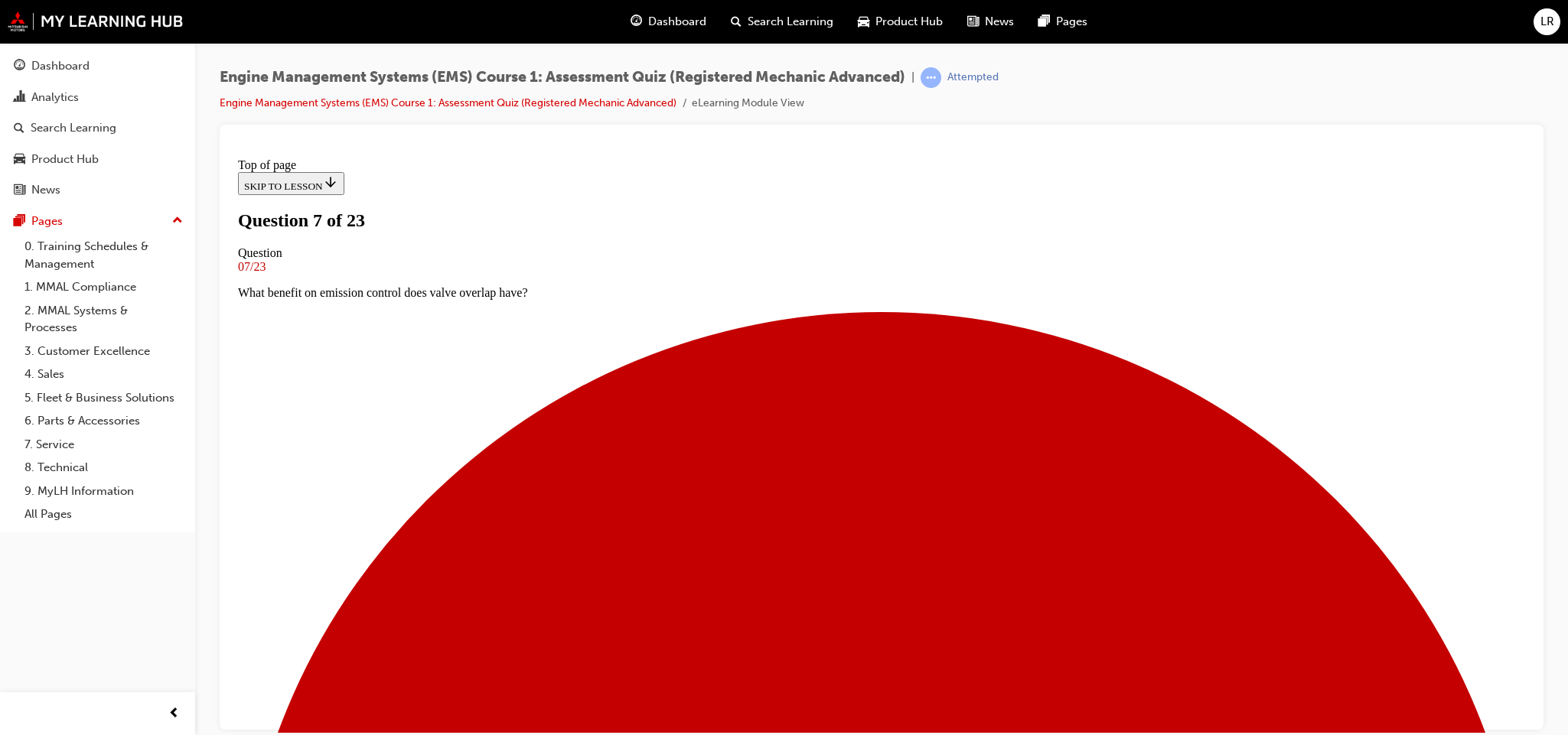 click on "Gasoline Direct Injection (GDI) 2900psi (max), Multi Point fuel Injection (MPI) 50psi" at bounding box center (882, 9632) 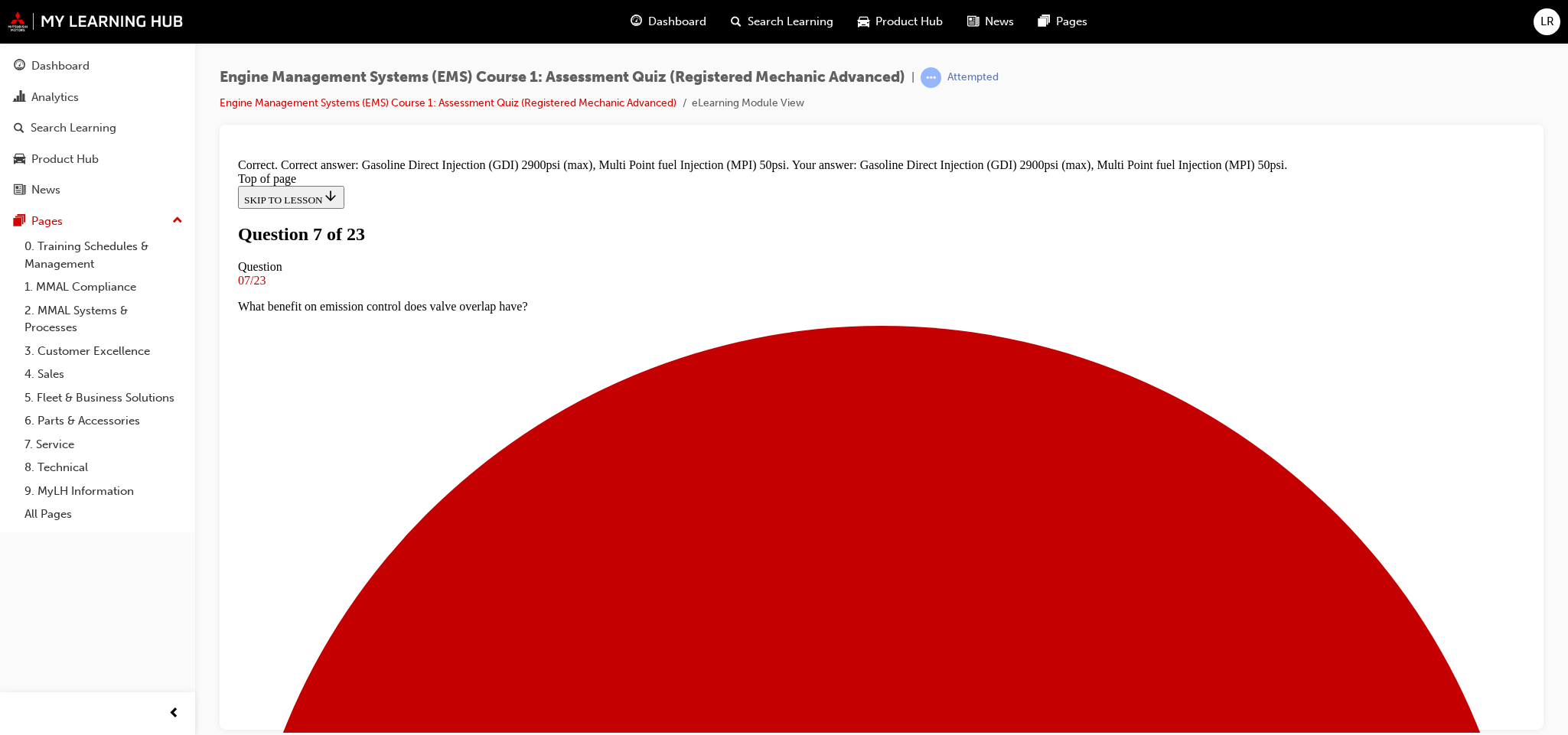 click on "NEXT" at bounding box center [258, 16613] 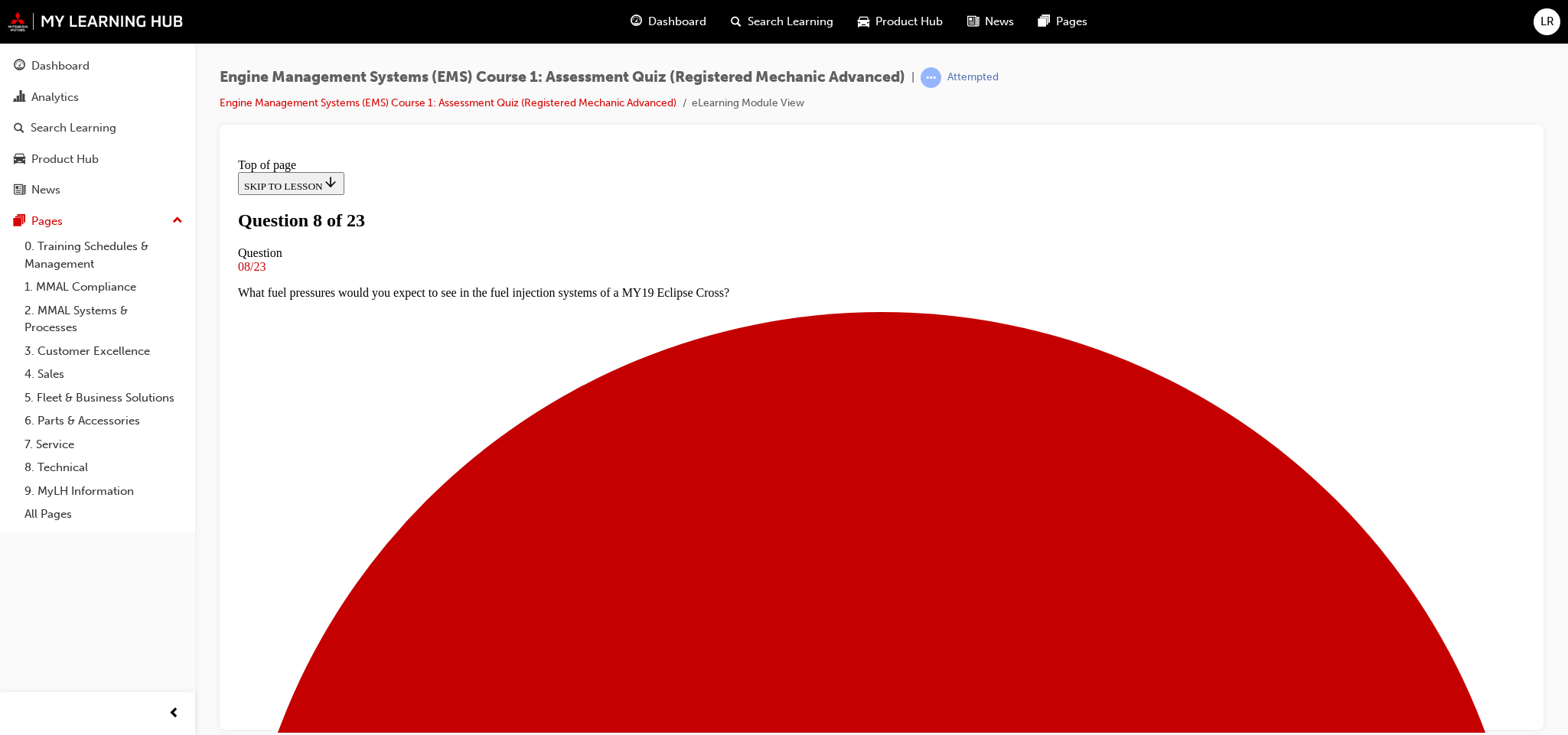 scroll, scrollTop: 117, scrollLeft: 0, axis: vertical 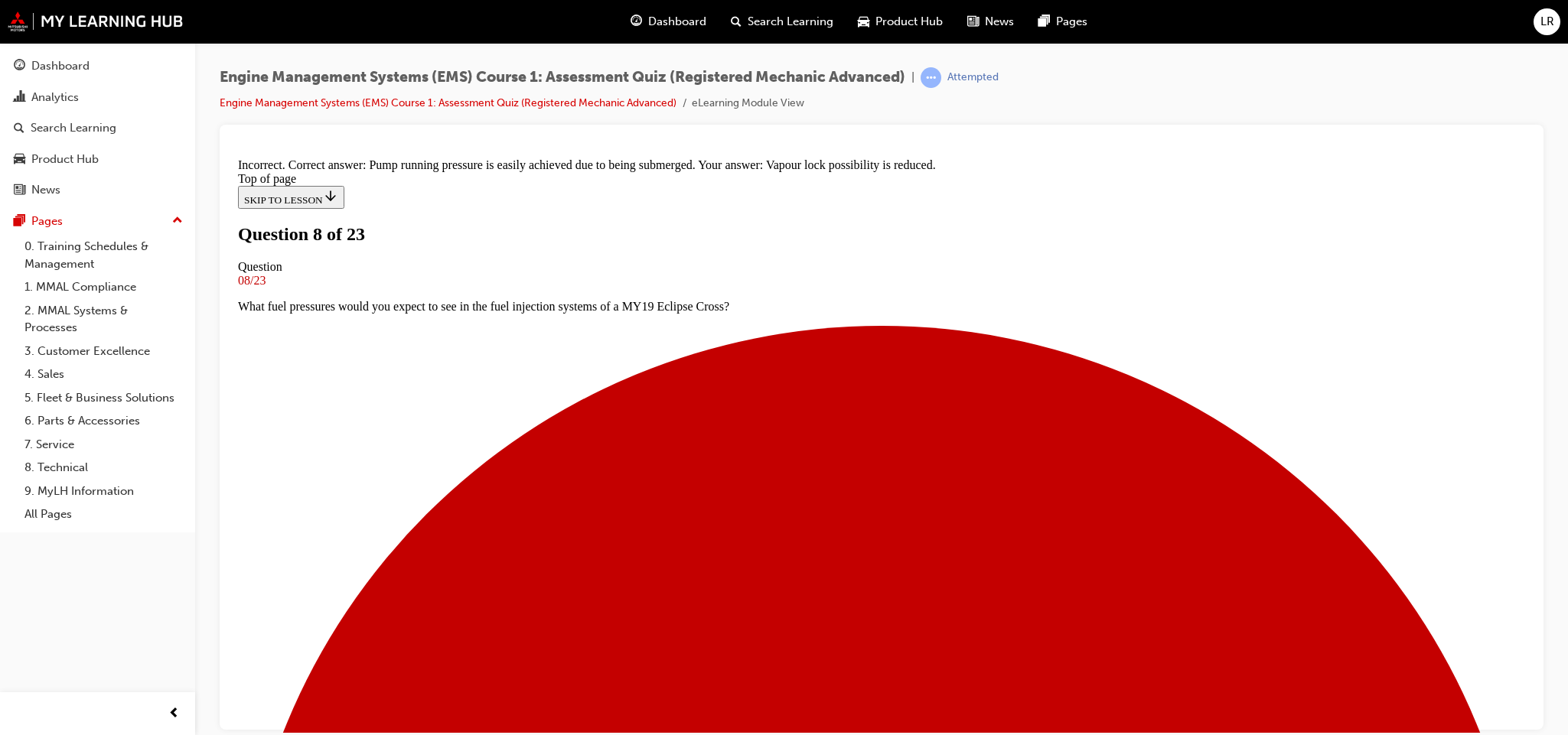 click on "NEXT" at bounding box center [258, 16611] 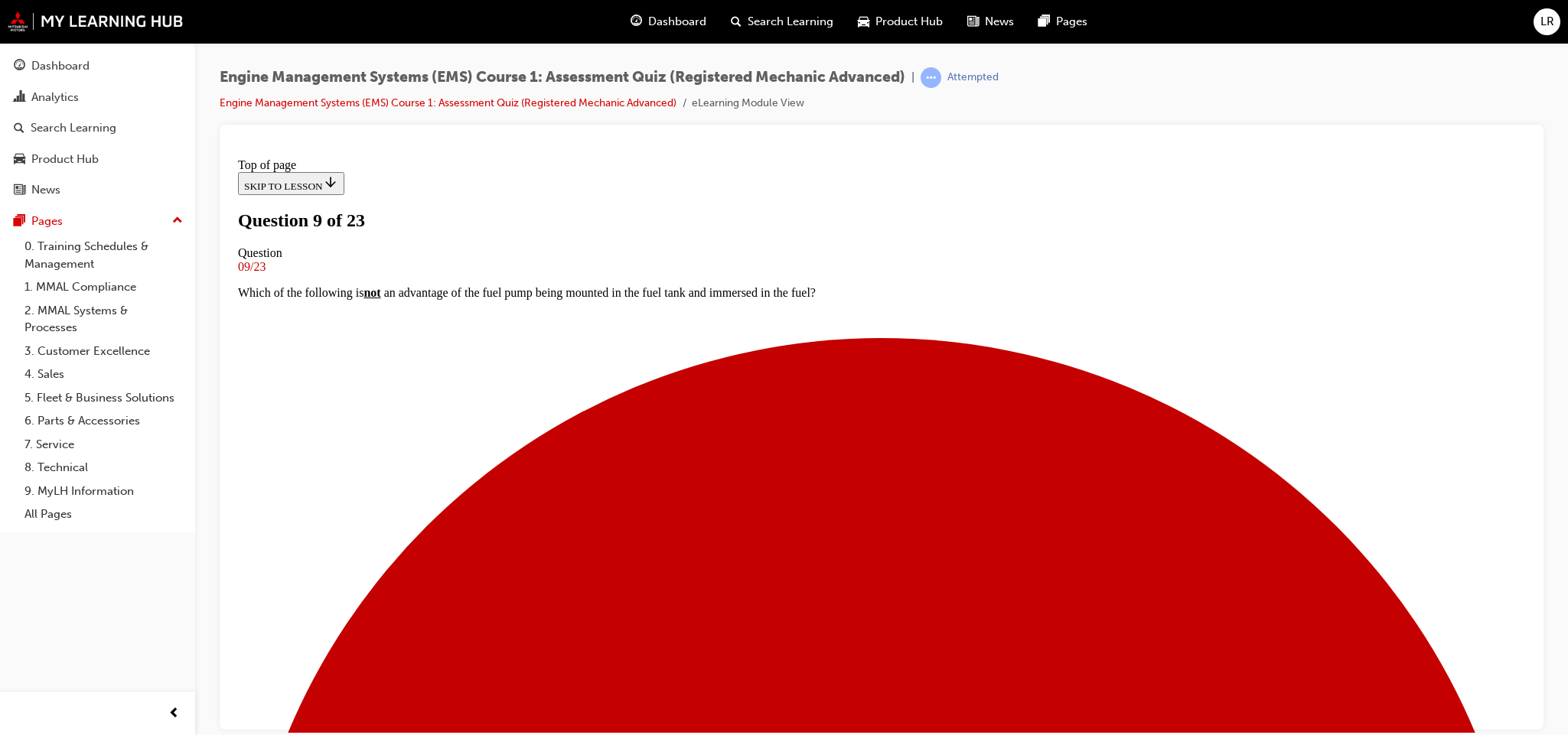drag, startPoint x: 608, startPoint y: 378, endPoint x: 1041, endPoint y: 646, distance: 509.2278 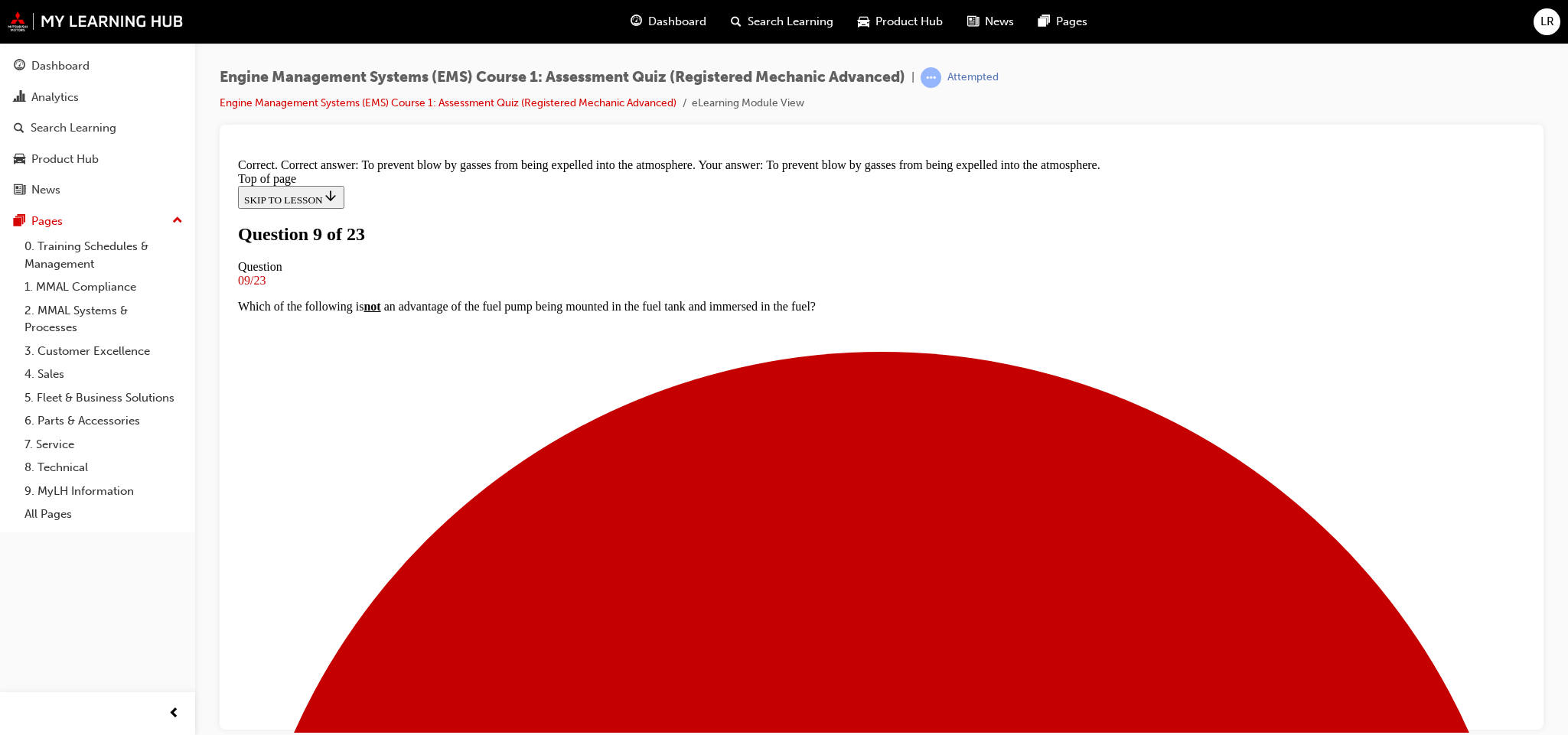 click on "NEXT" at bounding box center (258, 16611) 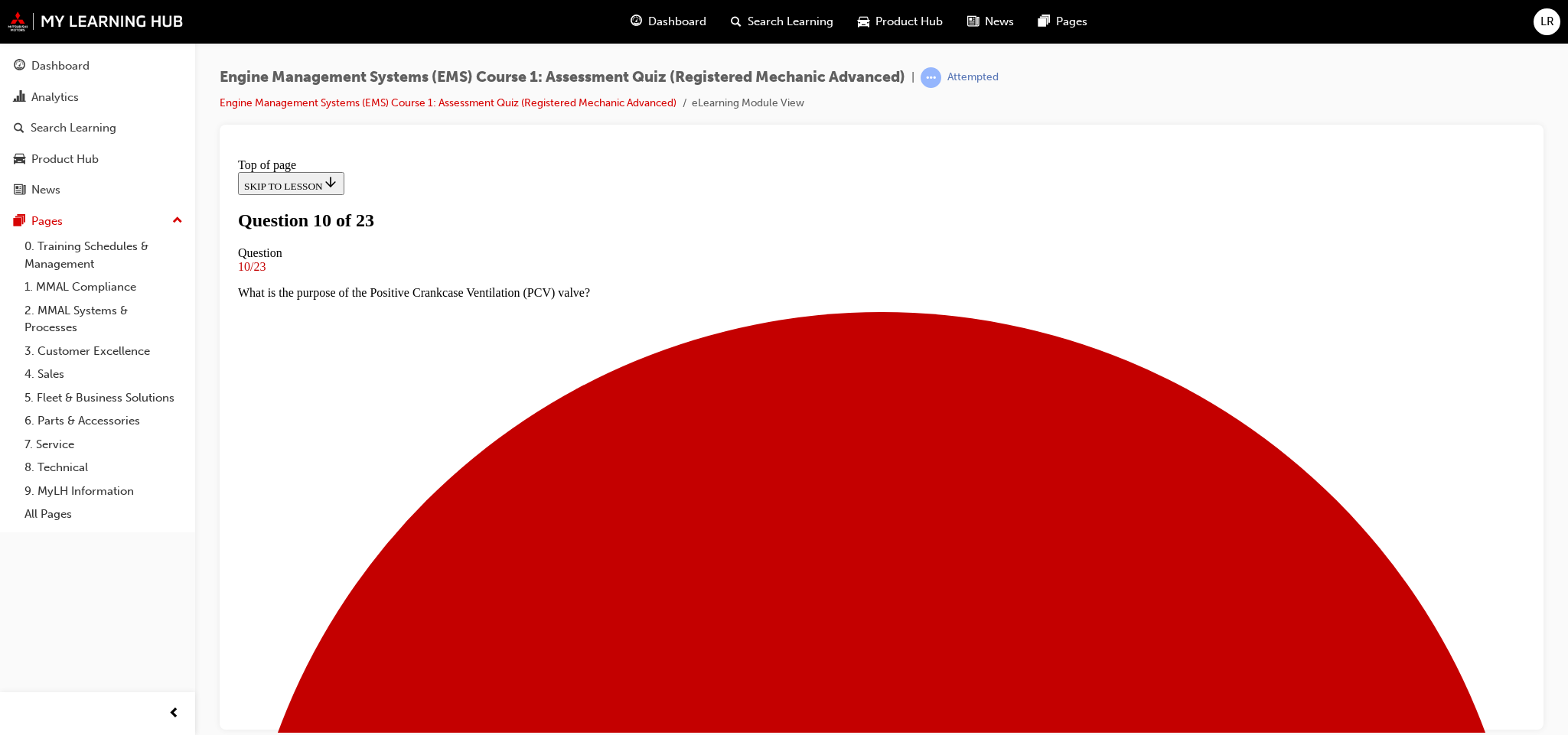 scroll, scrollTop: 2, scrollLeft: 0, axis: vertical 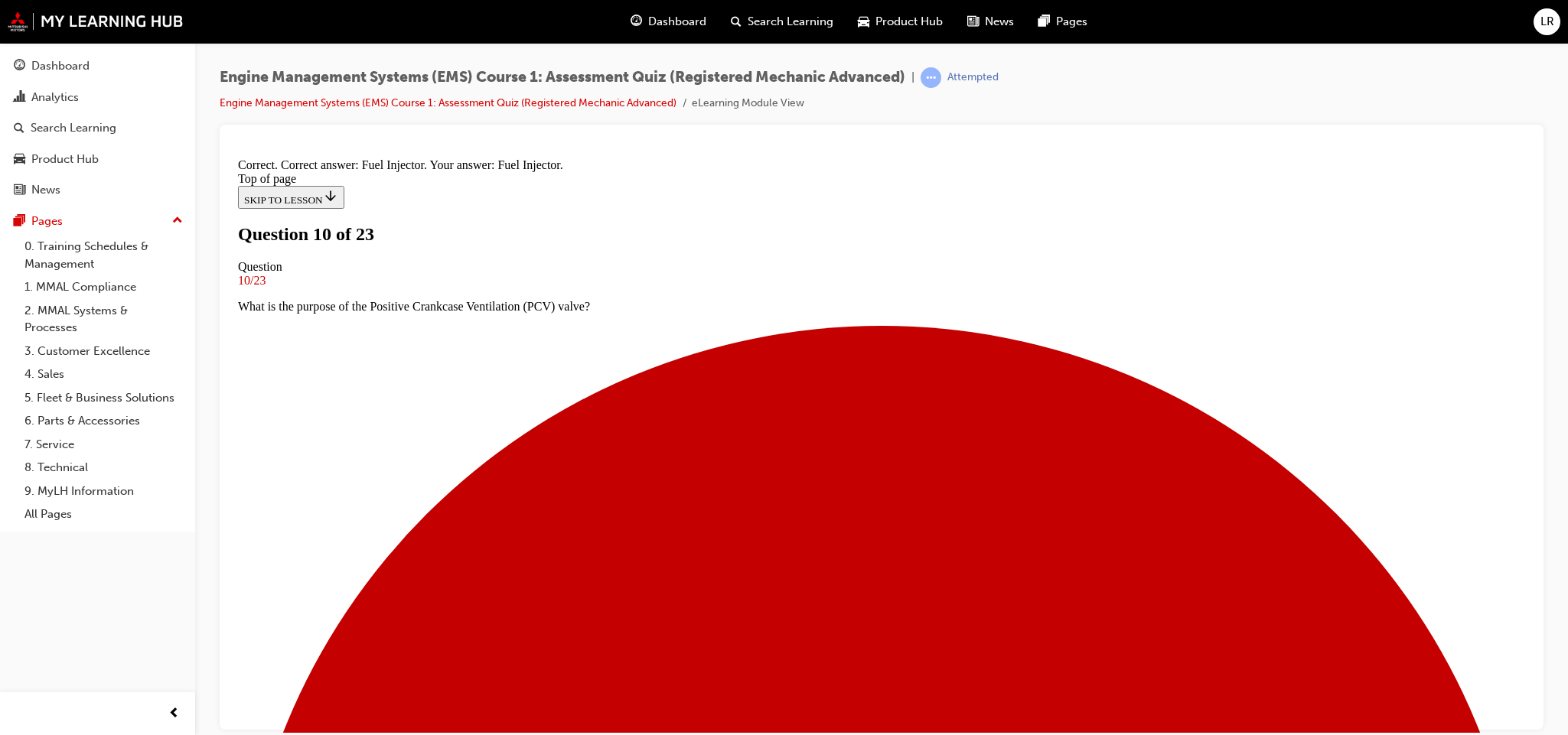 click on "NEXT" at bounding box center [258, 18959] 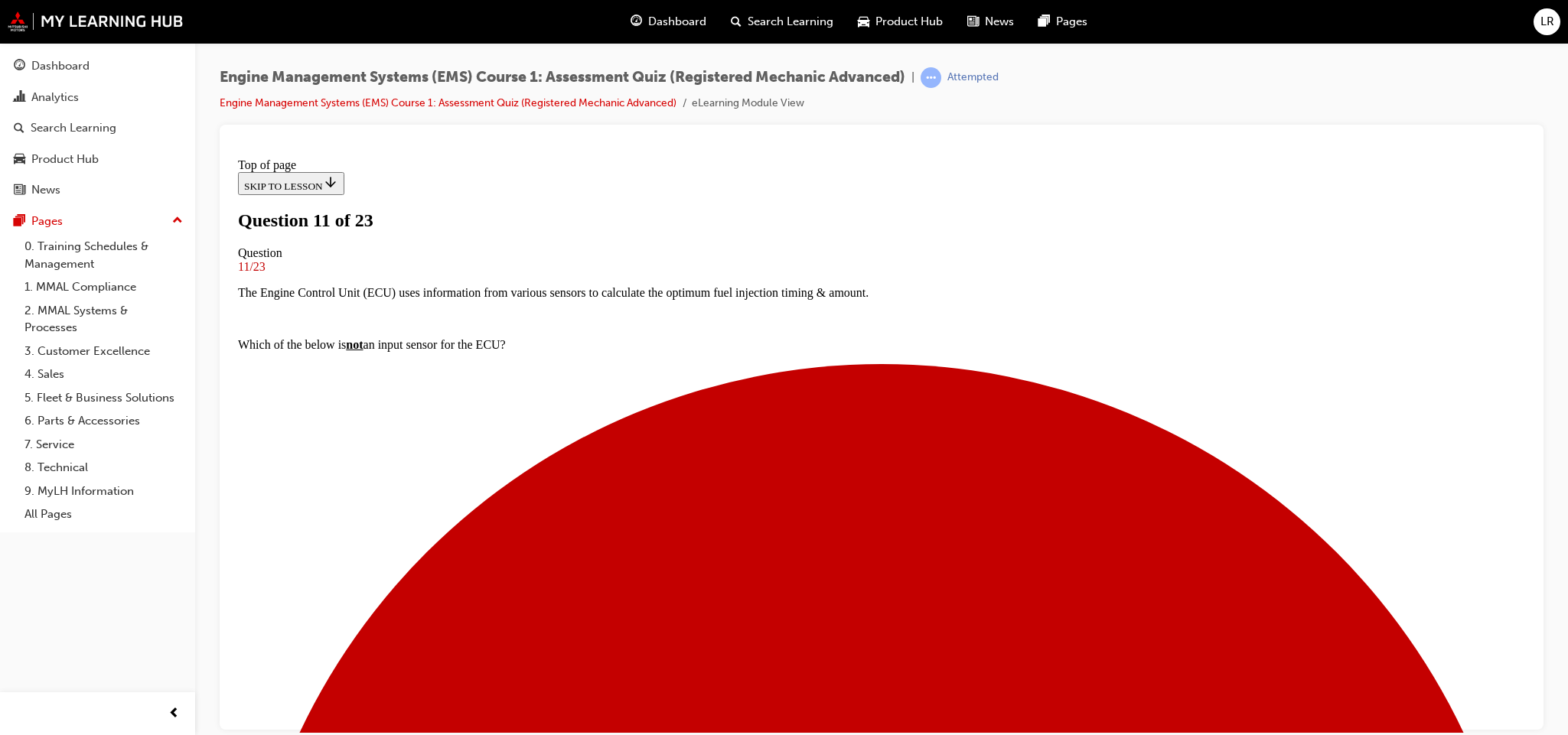 drag, startPoint x: 621, startPoint y: 373, endPoint x: 667, endPoint y: 360, distance: 47.801674 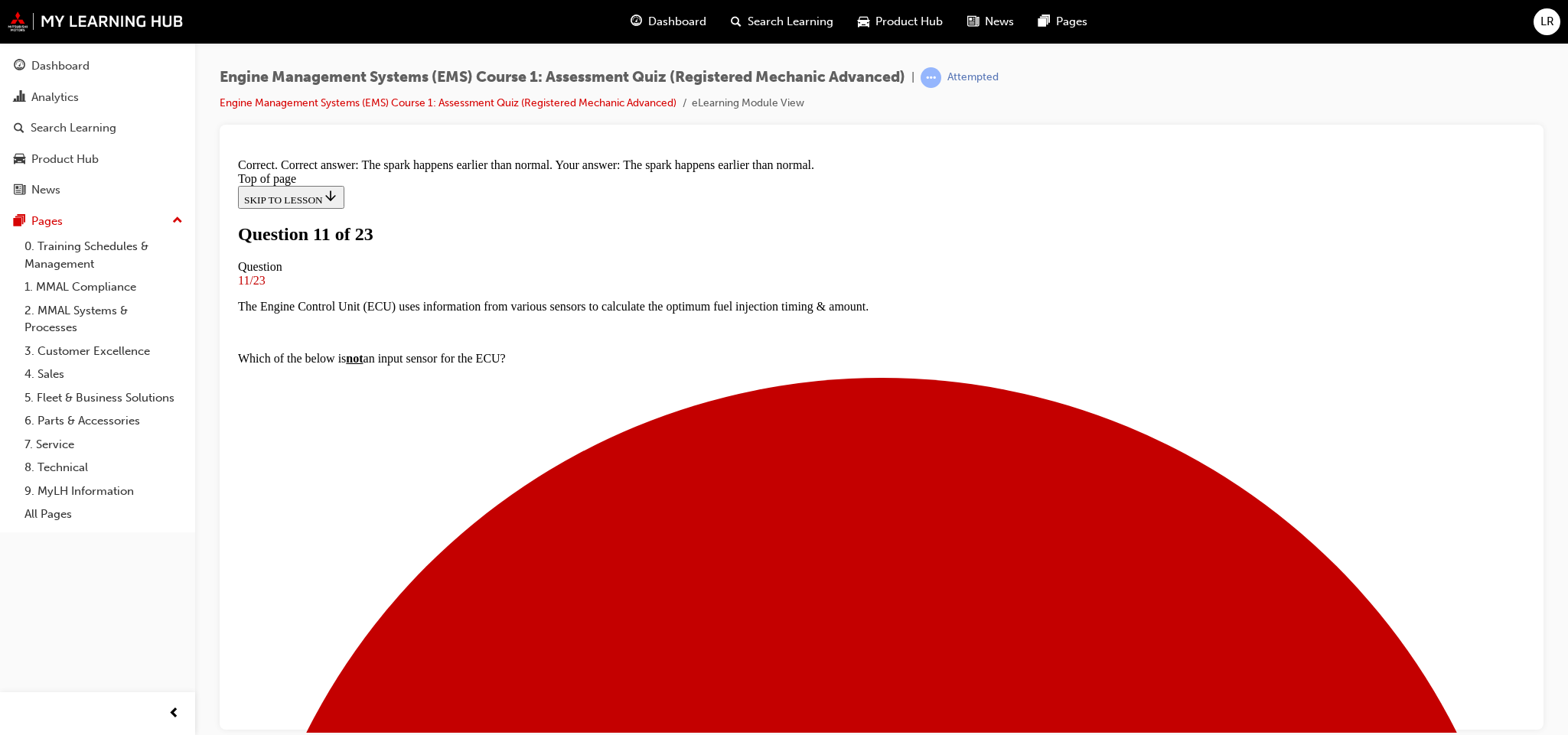 scroll, scrollTop: 158, scrollLeft: 0, axis: vertical 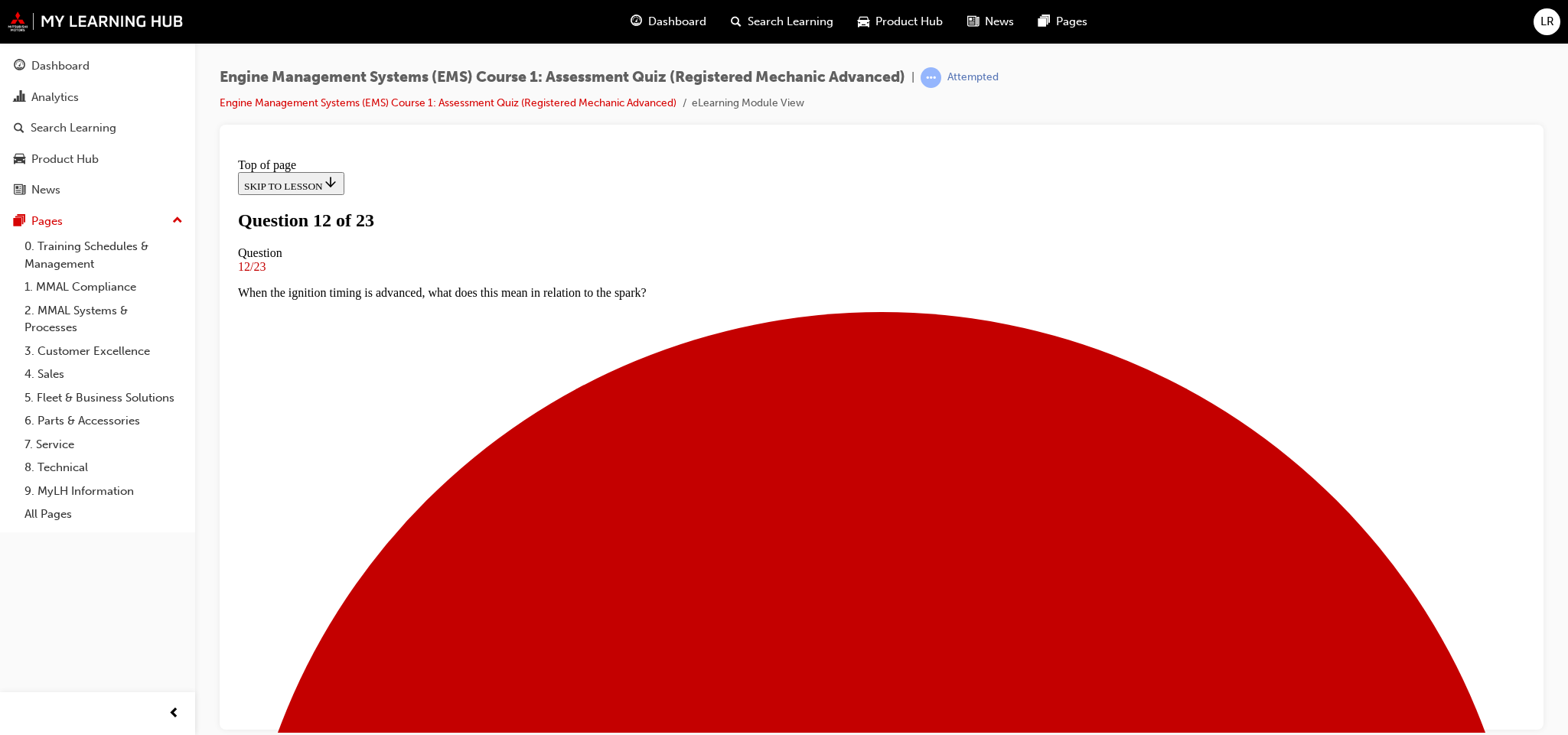 drag, startPoint x: 614, startPoint y: 365, endPoint x: 997, endPoint y: 596, distance: 447.2695 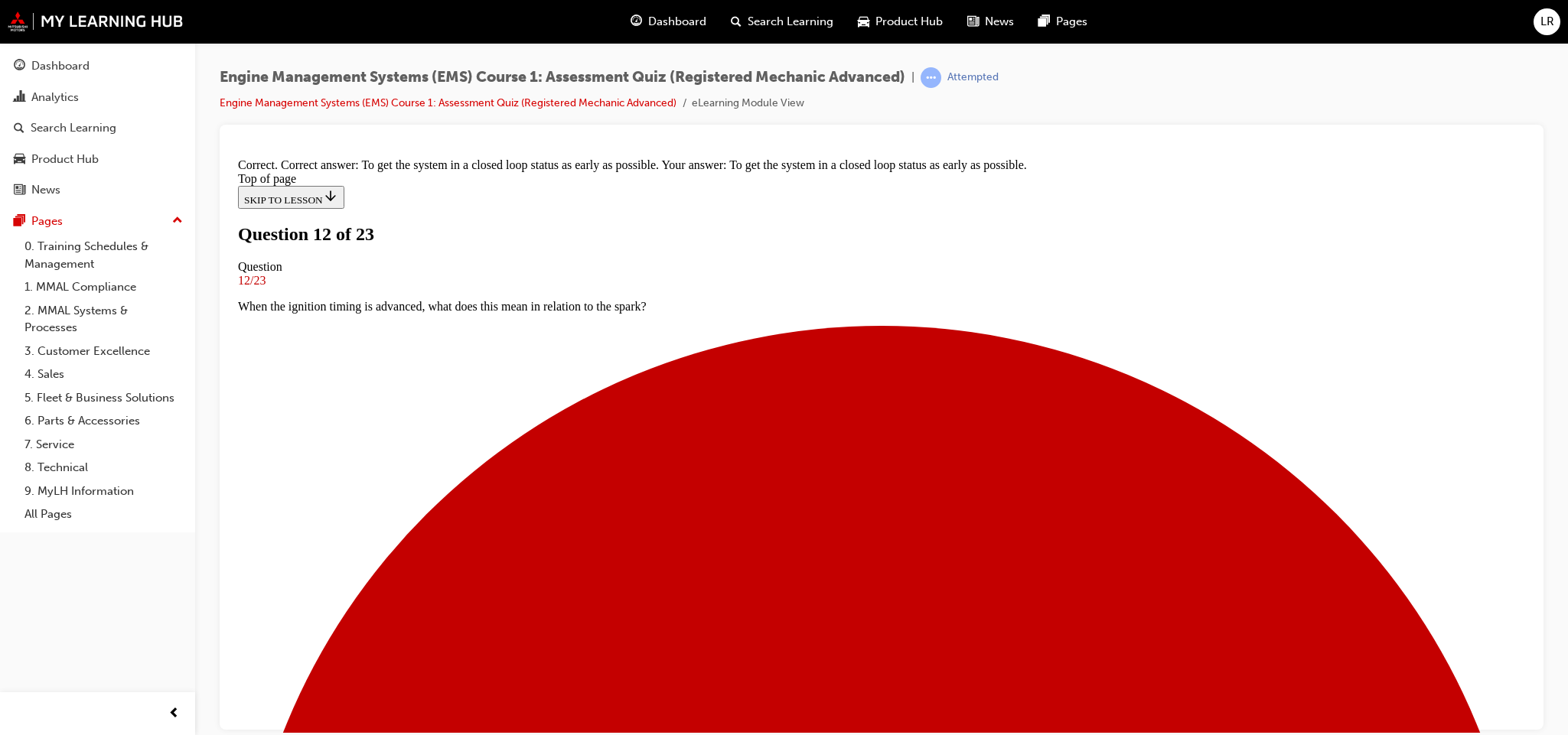scroll, scrollTop: 134, scrollLeft: 0, axis: vertical 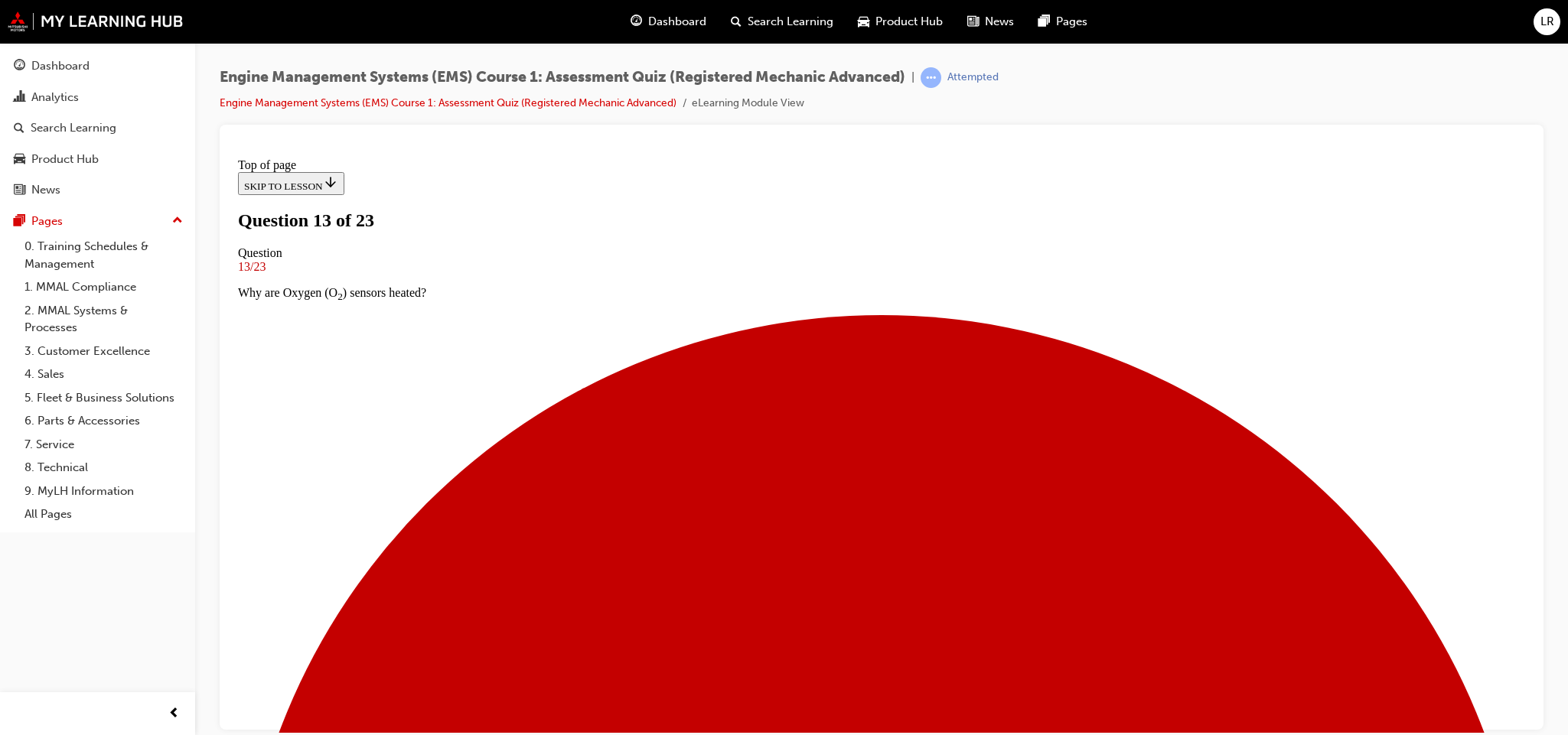click on "Oil pressure" at bounding box center [882, 9635] 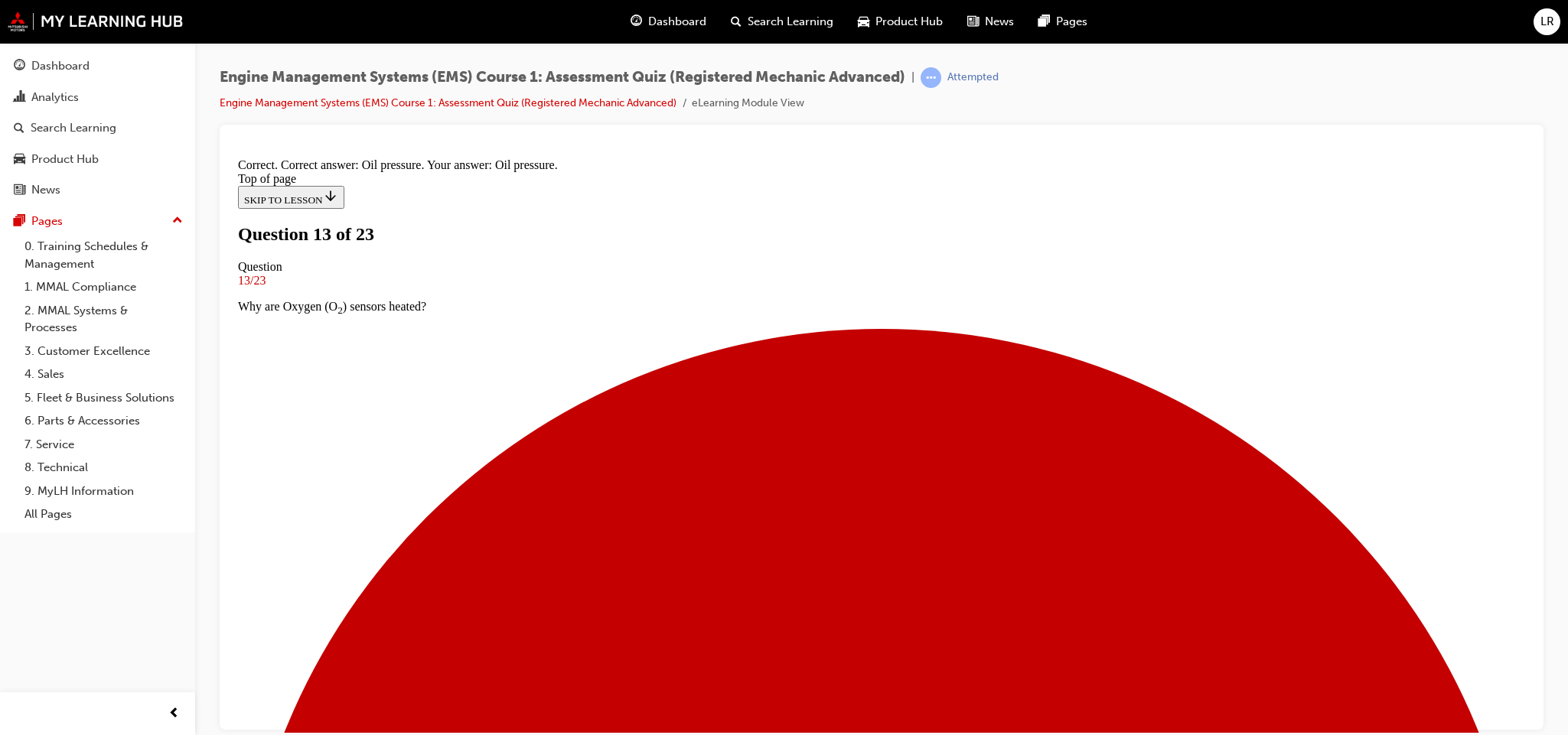 scroll, scrollTop: 168, scrollLeft: 0, axis: vertical 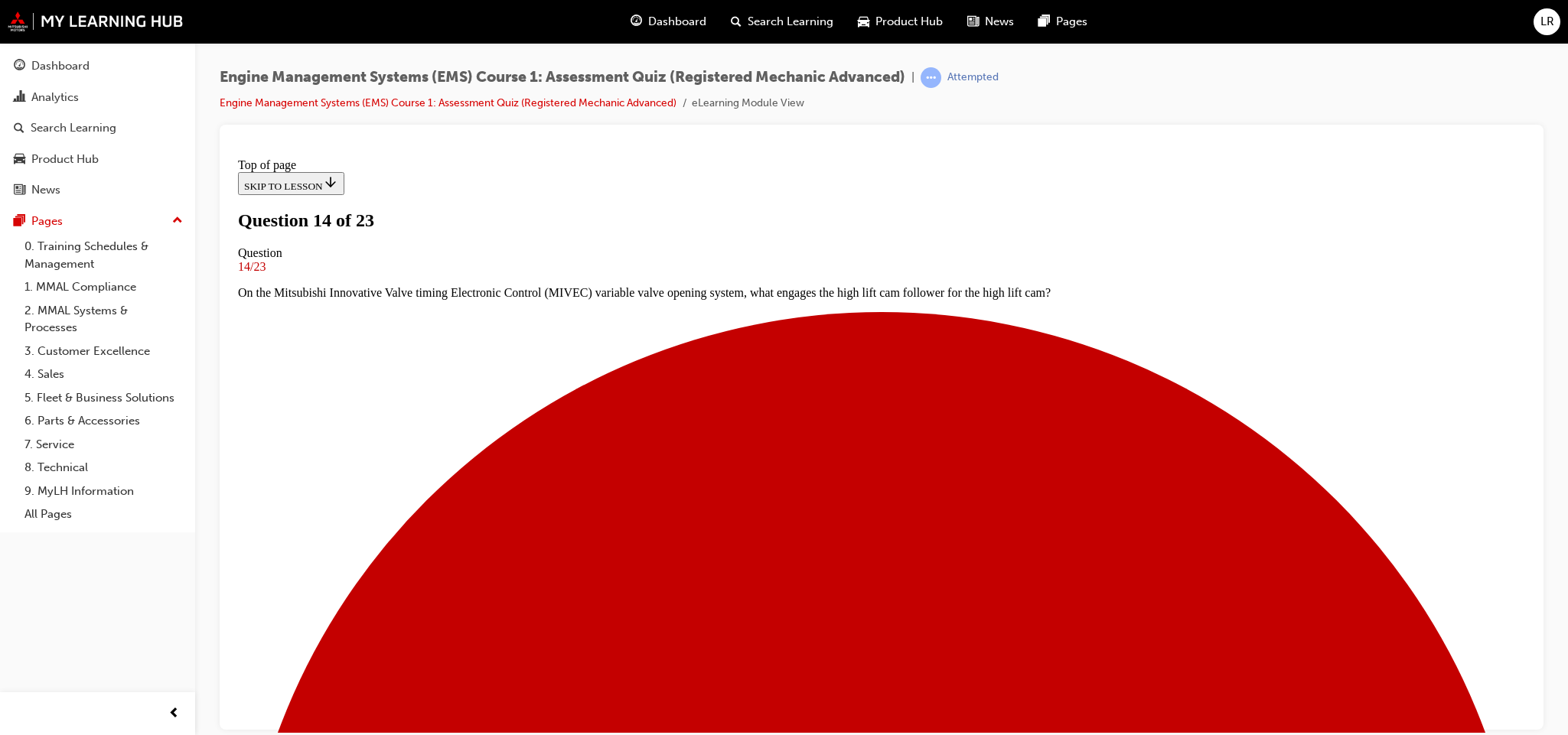click on "The Variable Valve Timing  (VVT) system may not function due to oil pressure or viscosity" at bounding box center [882, 14192] 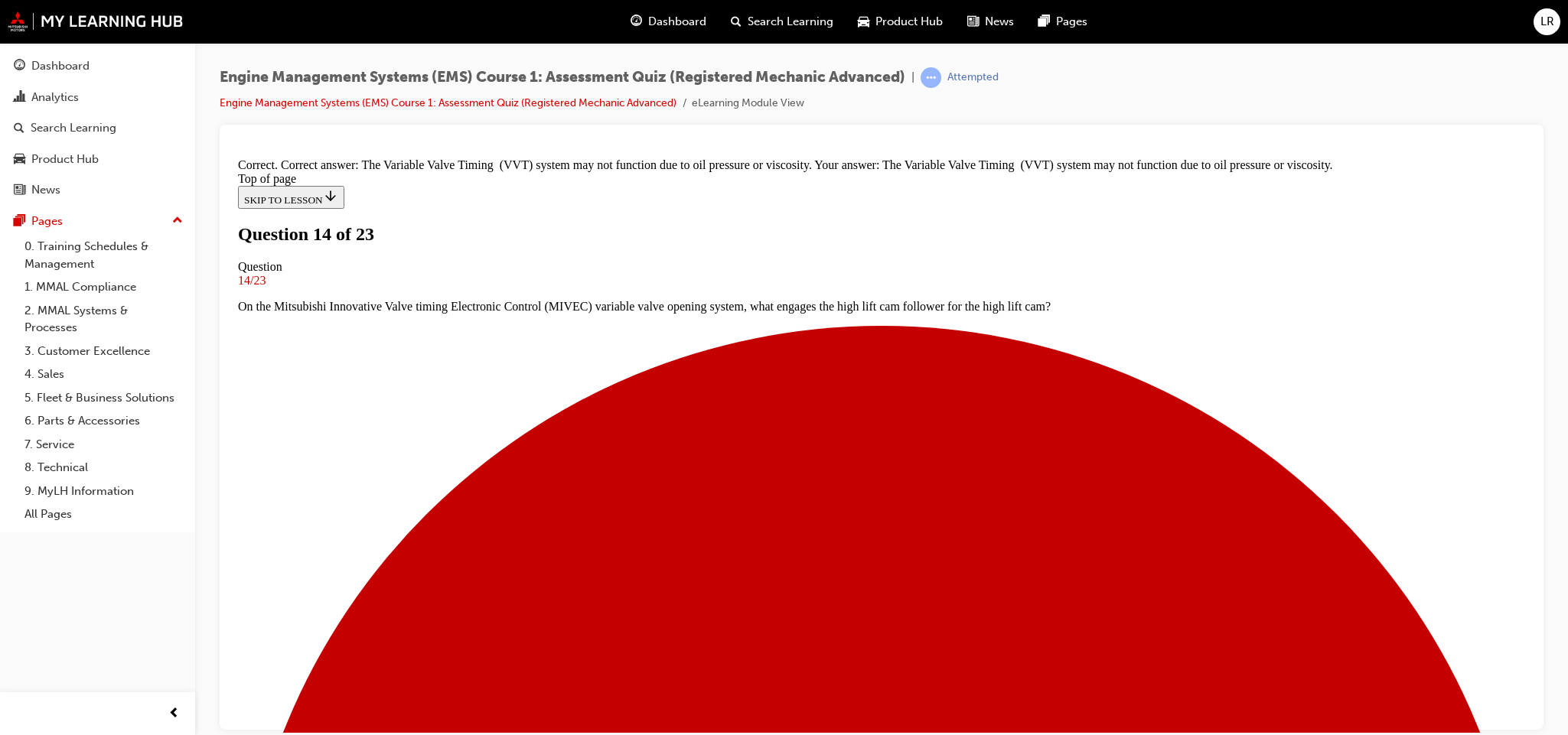 scroll, scrollTop: 188, scrollLeft: 0, axis: vertical 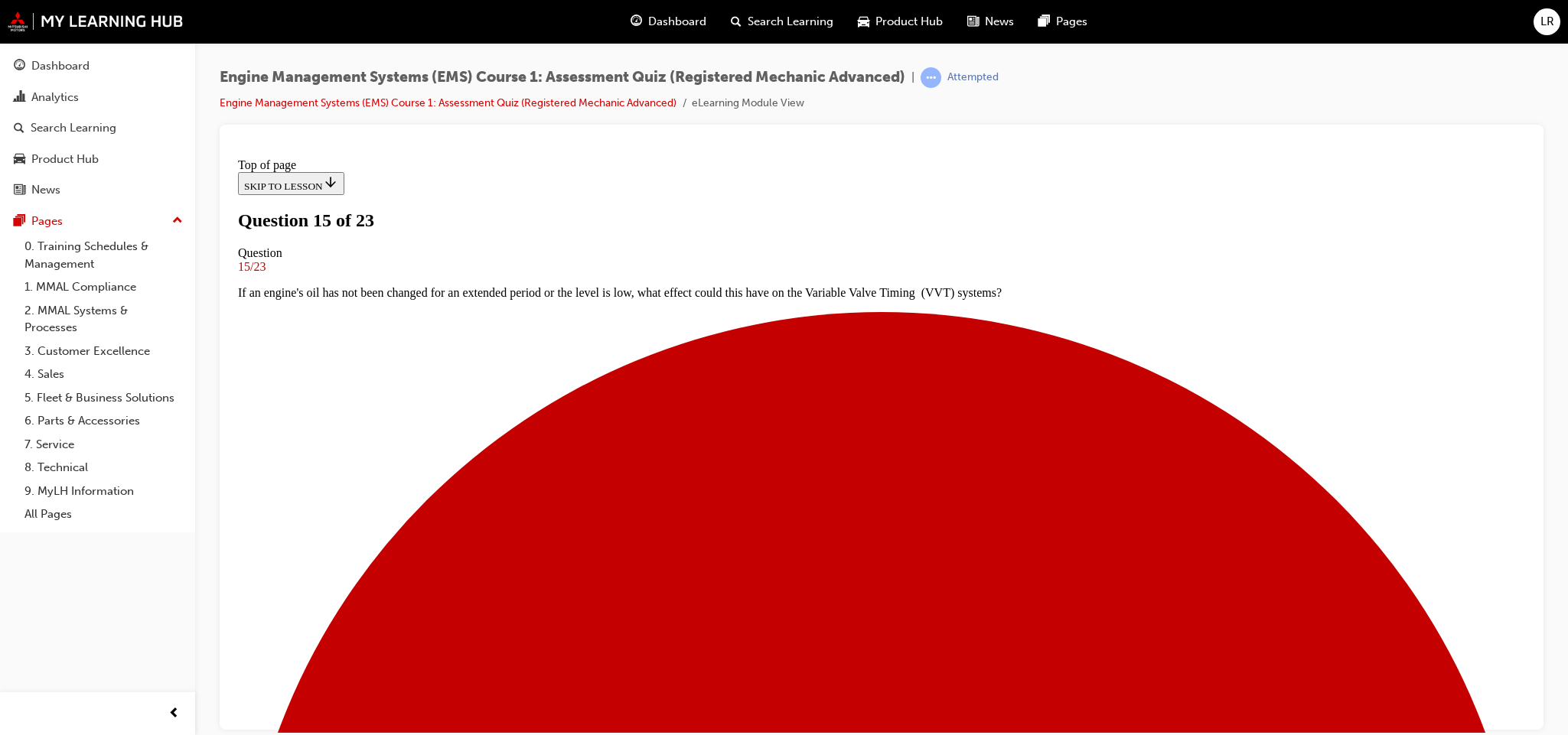 click at bounding box center [882, 15332] 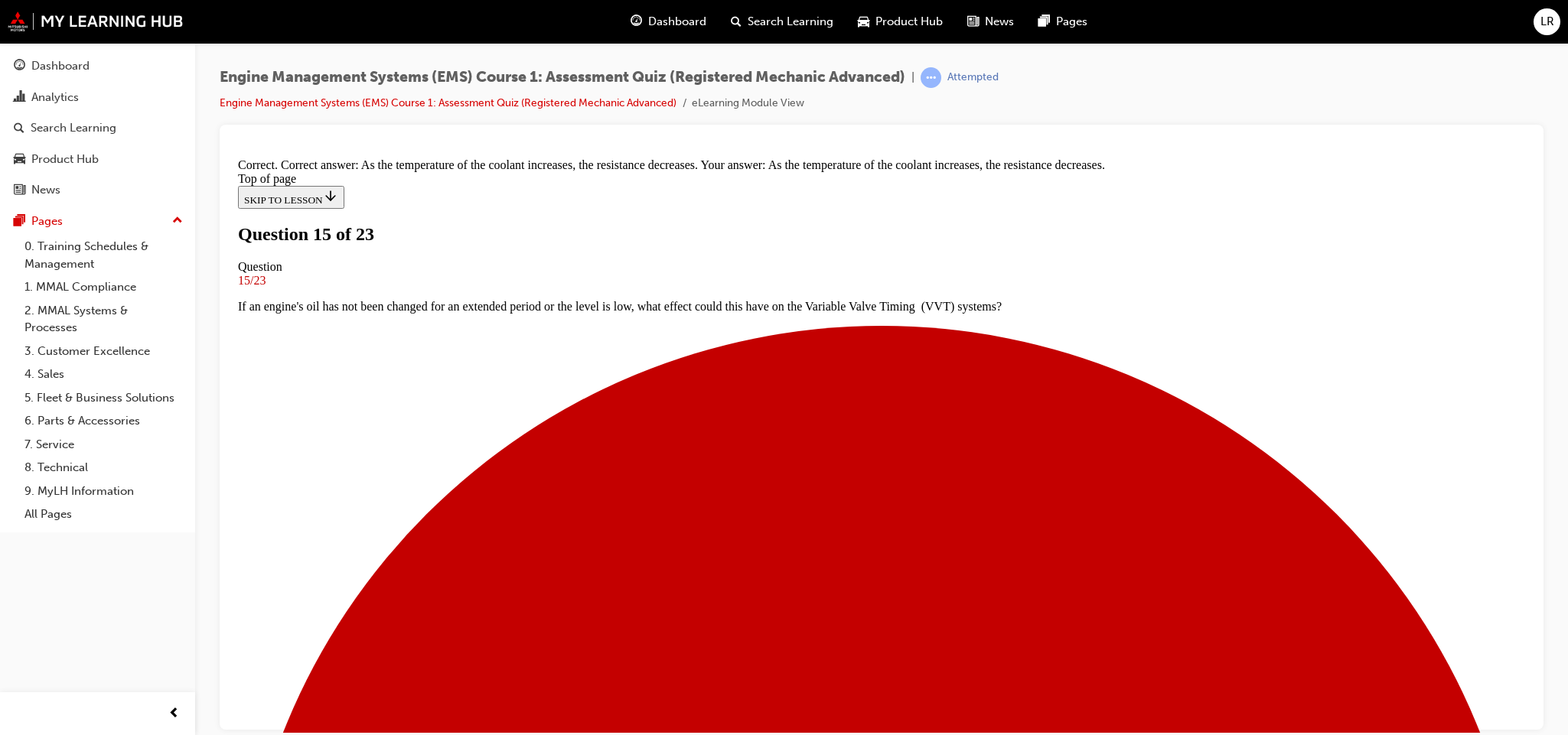 click on "NEXT" at bounding box center (258, 16613) 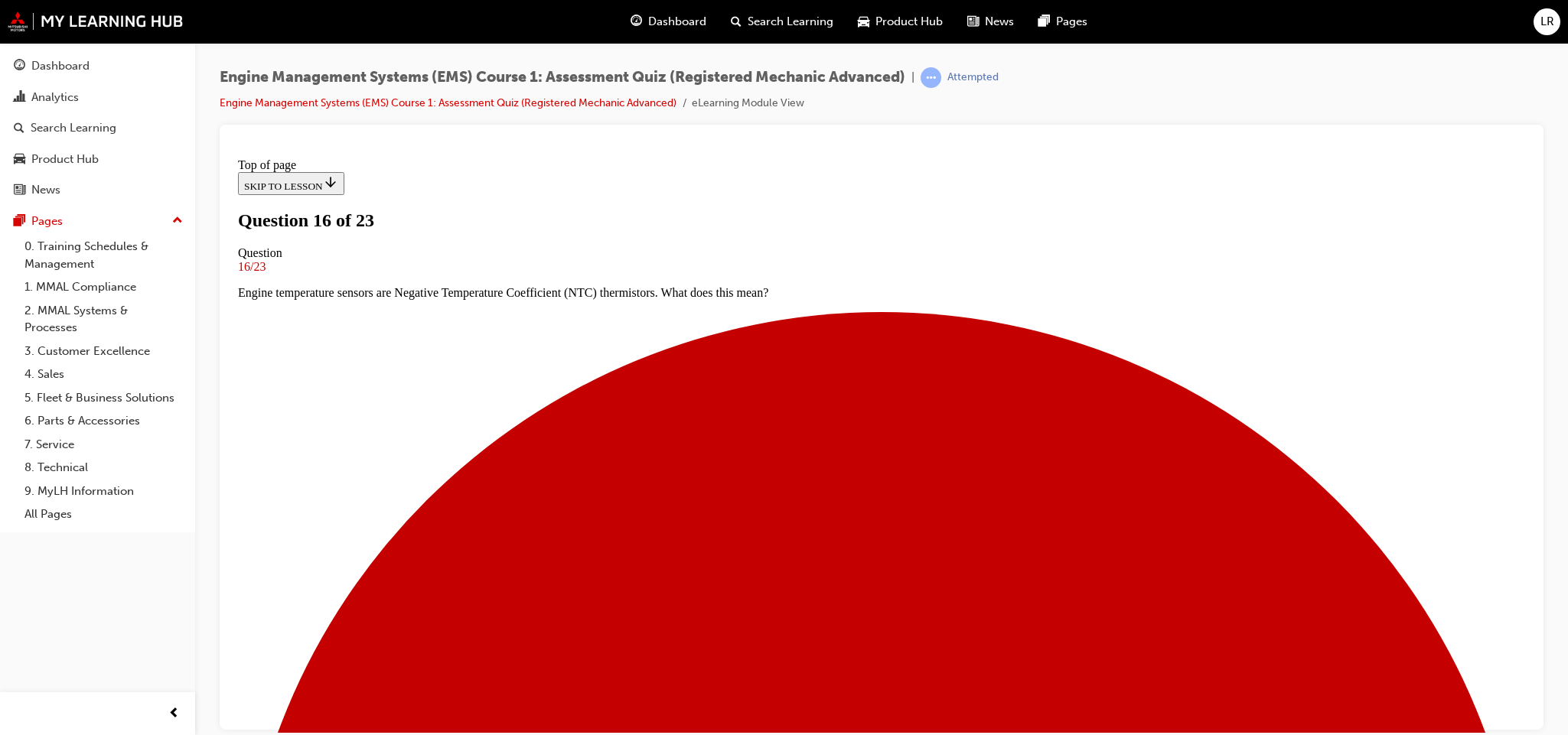 scroll, scrollTop: 2, scrollLeft: 0, axis: vertical 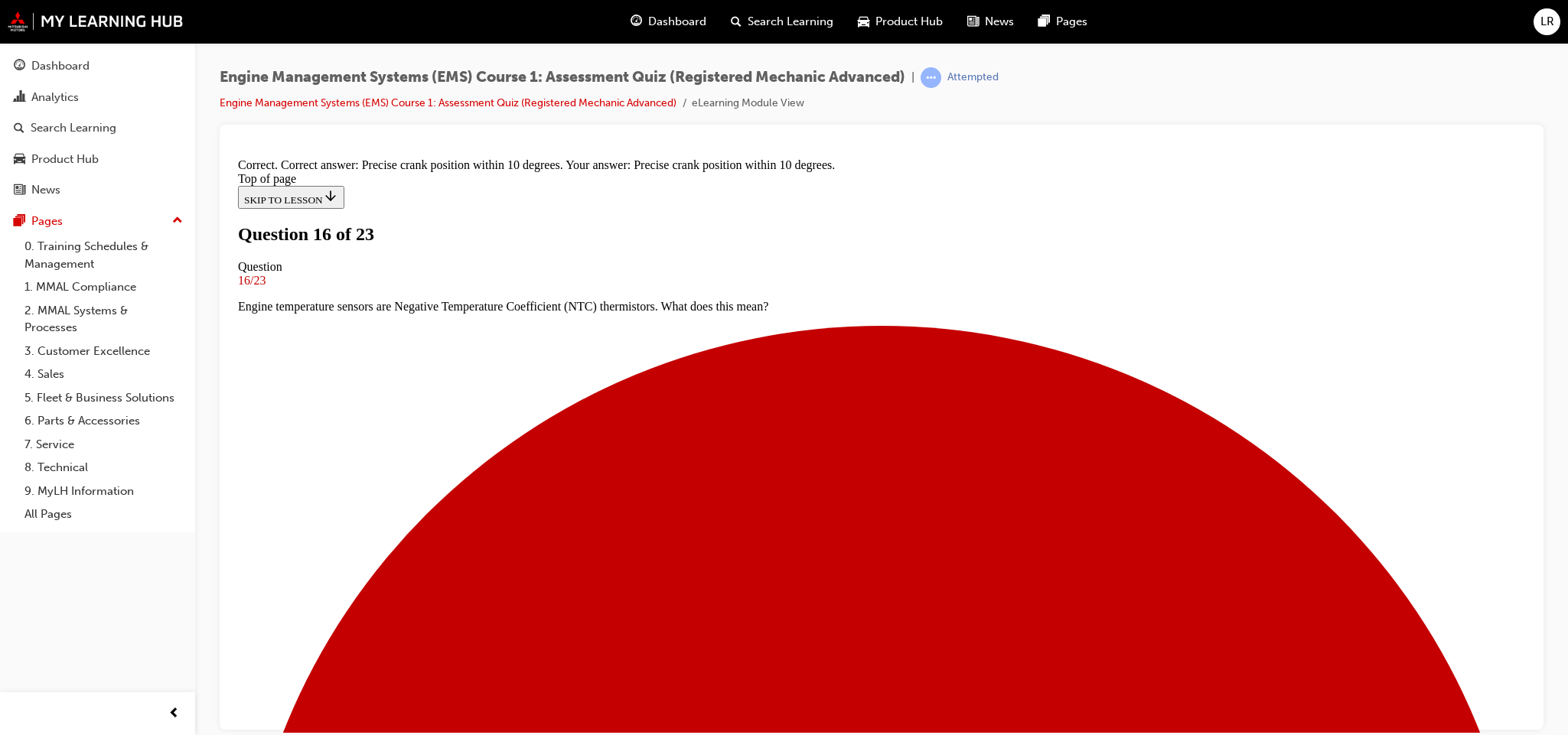 click on "NEXT" at bounding box center (258, 16613) 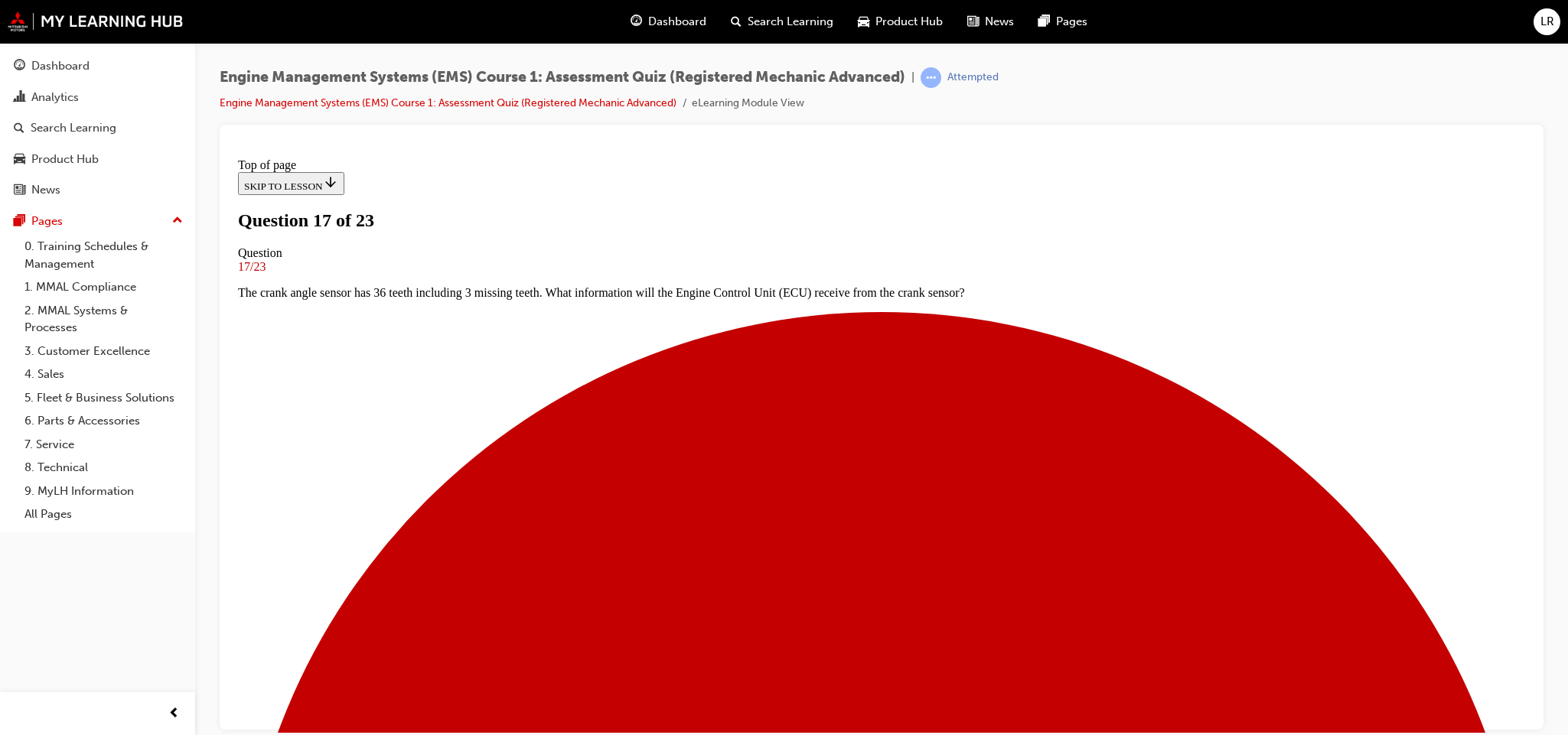 scroll, scrollTop: 117, scrollLeft: 0, axis: vertical 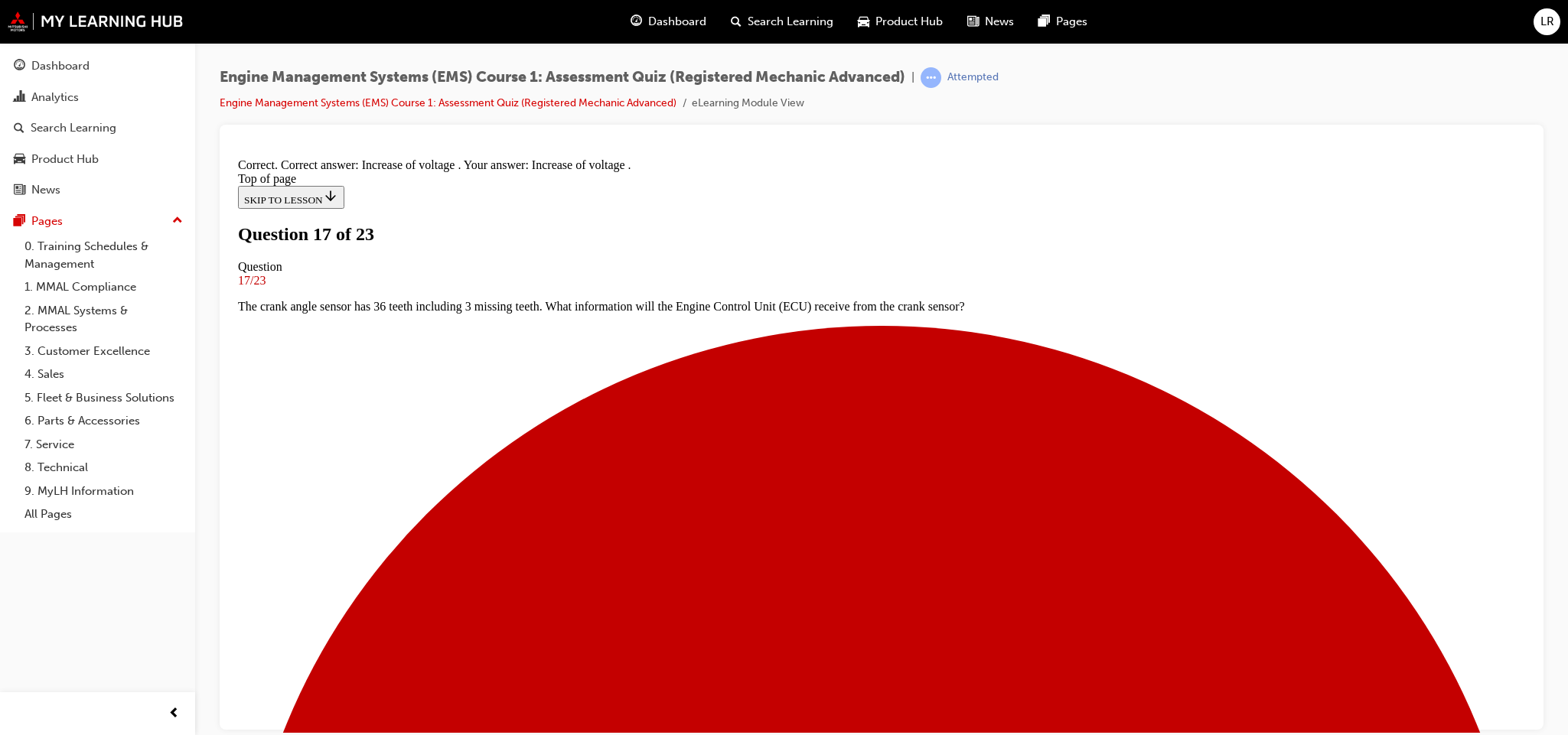 click on "NEXT" at bounding box center (258, 16665) 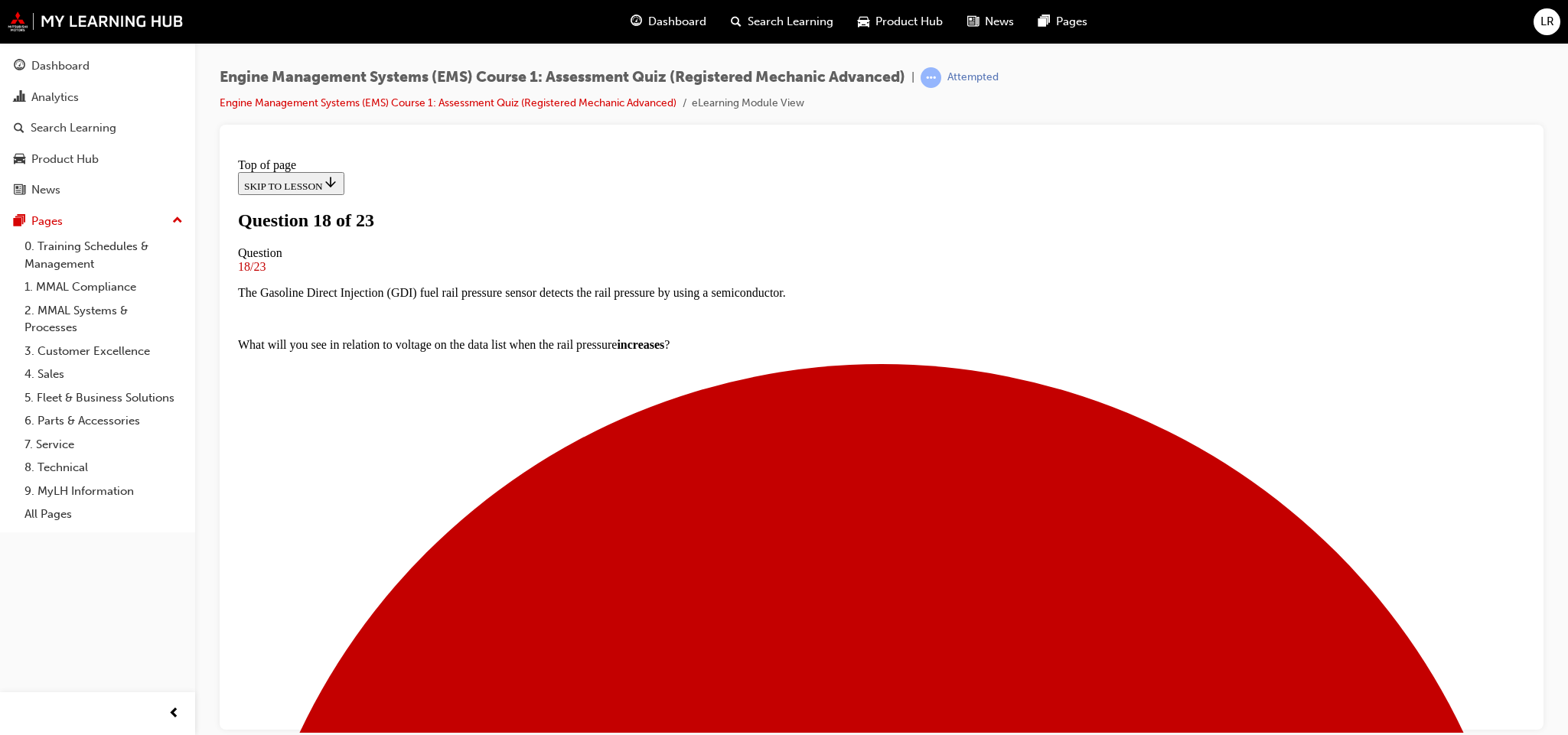 scroll, scrollTop: 145, scrollLeft: 0, axis: vertical 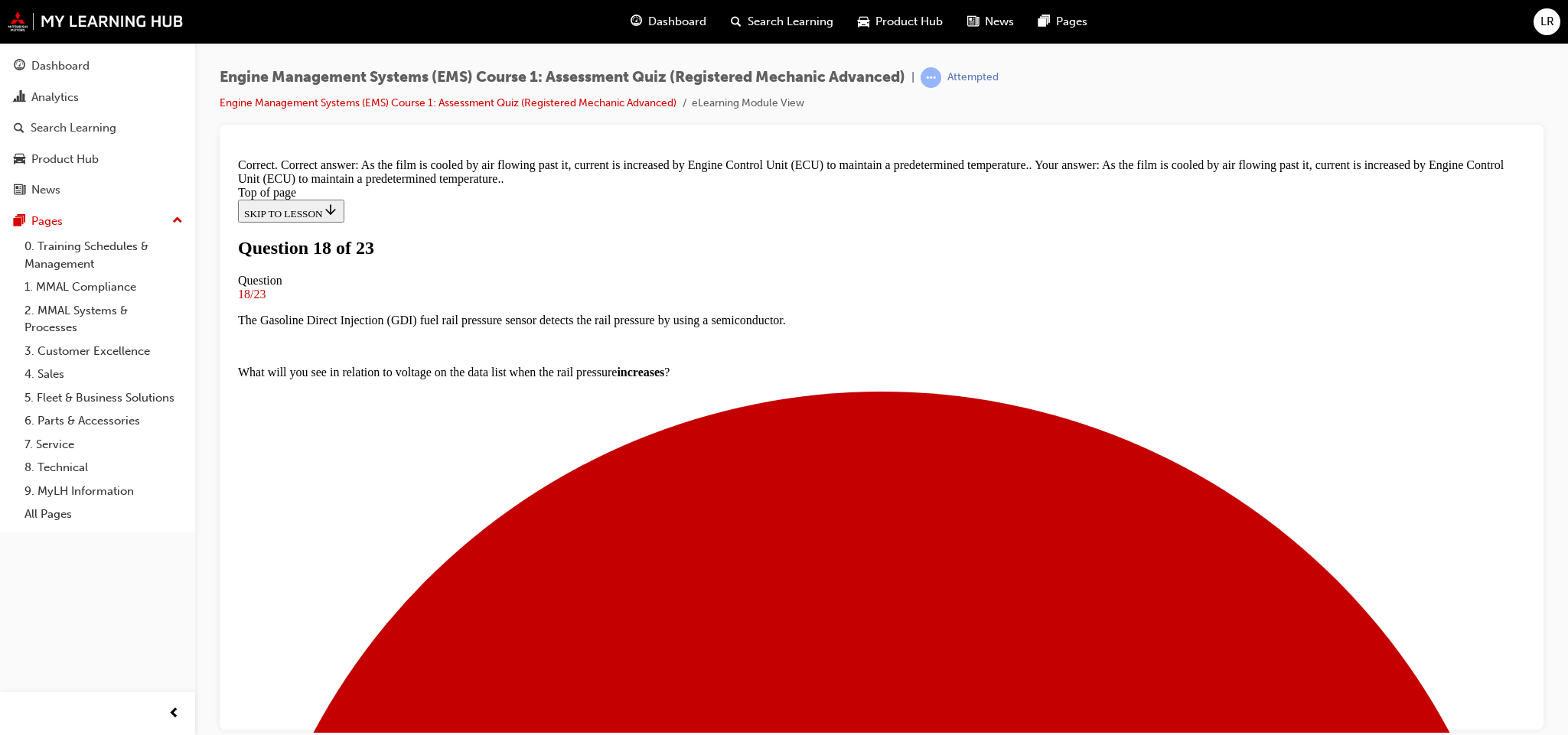 click on "NEXT" at bounding box center [258, 16679] 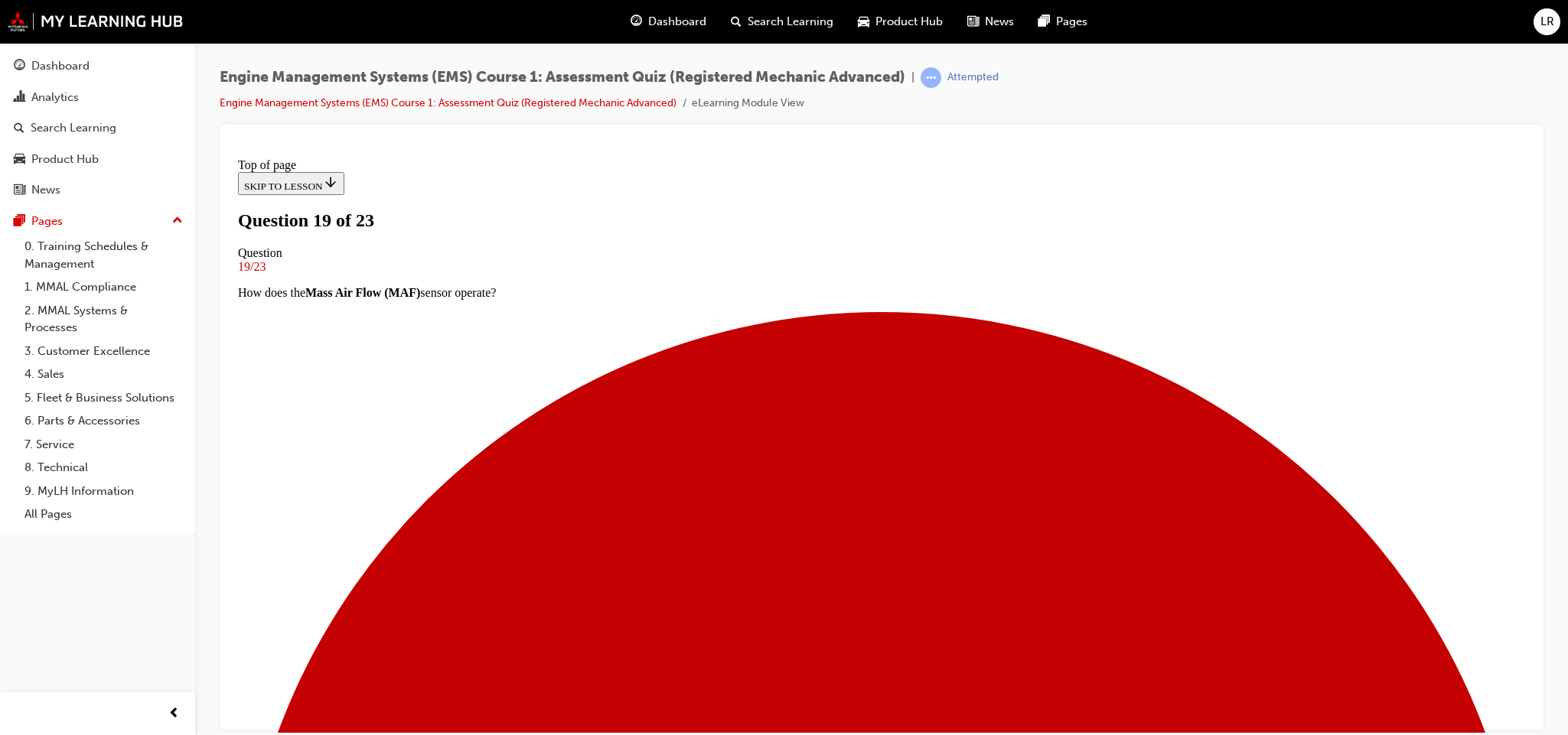 scroll, scrollTop: 2, scrollLeft: 0, axis: vertical 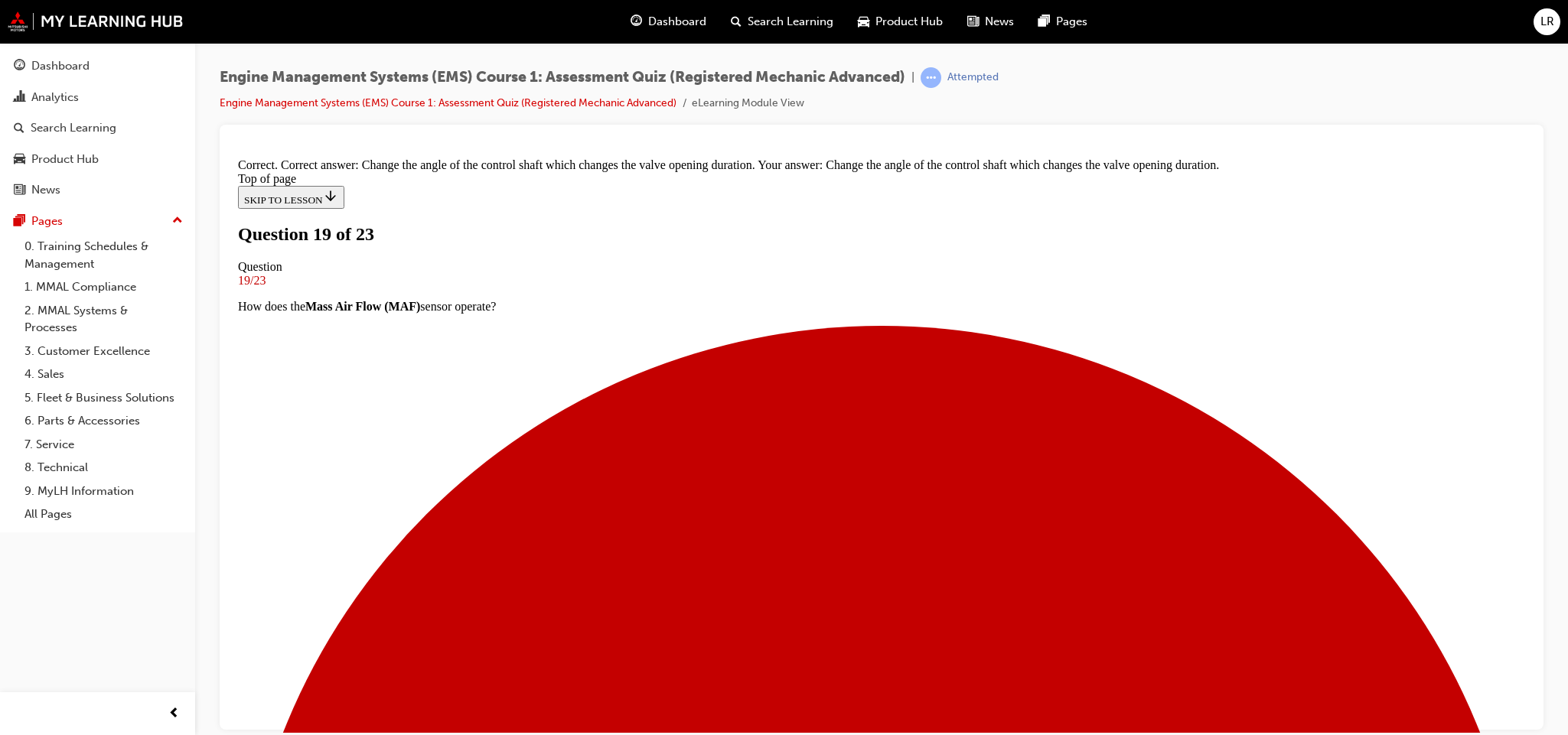click on "NEXT" at bounding box center (258, 14319) 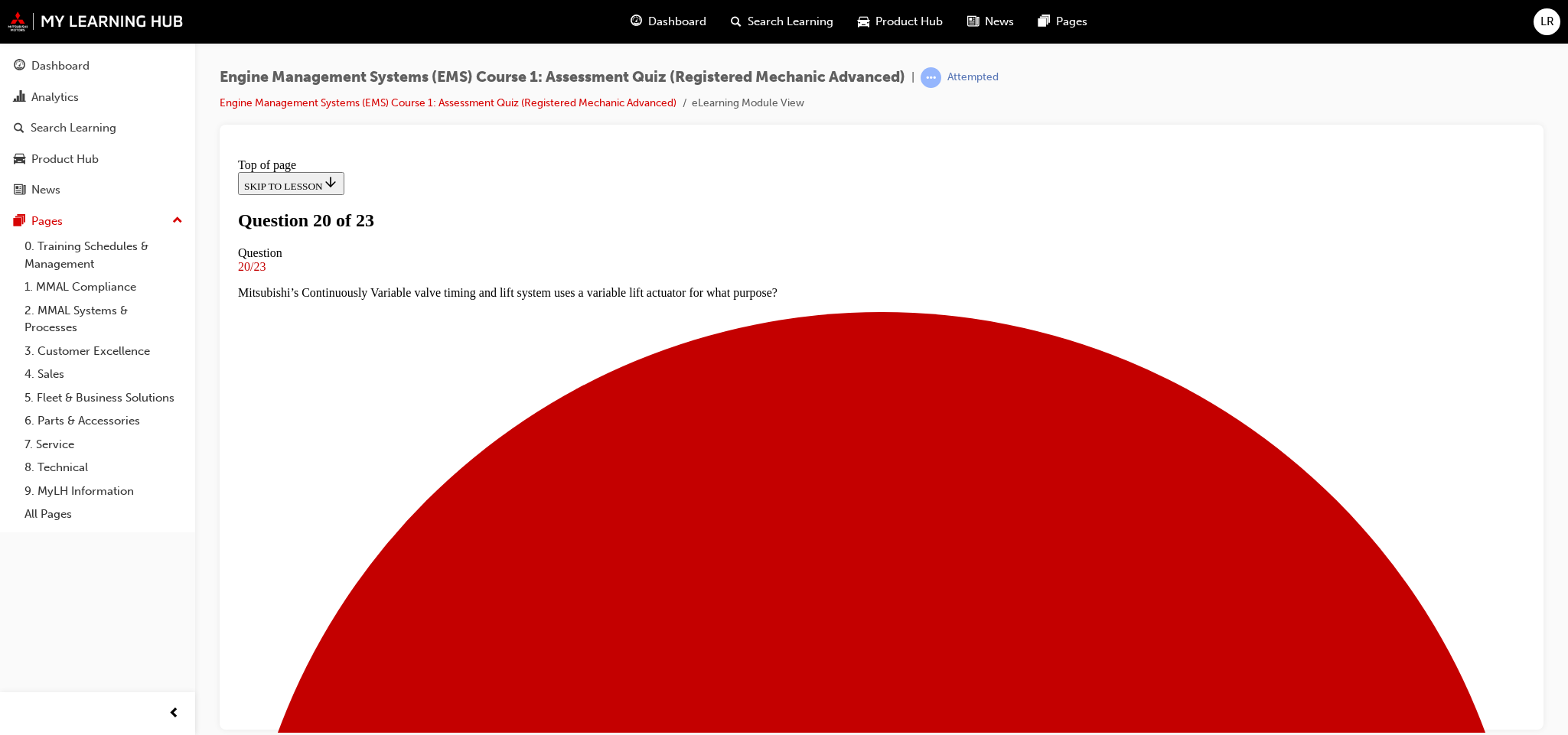 scroll, scrollTop: 2, scrollLeft: 0, axis: vertical 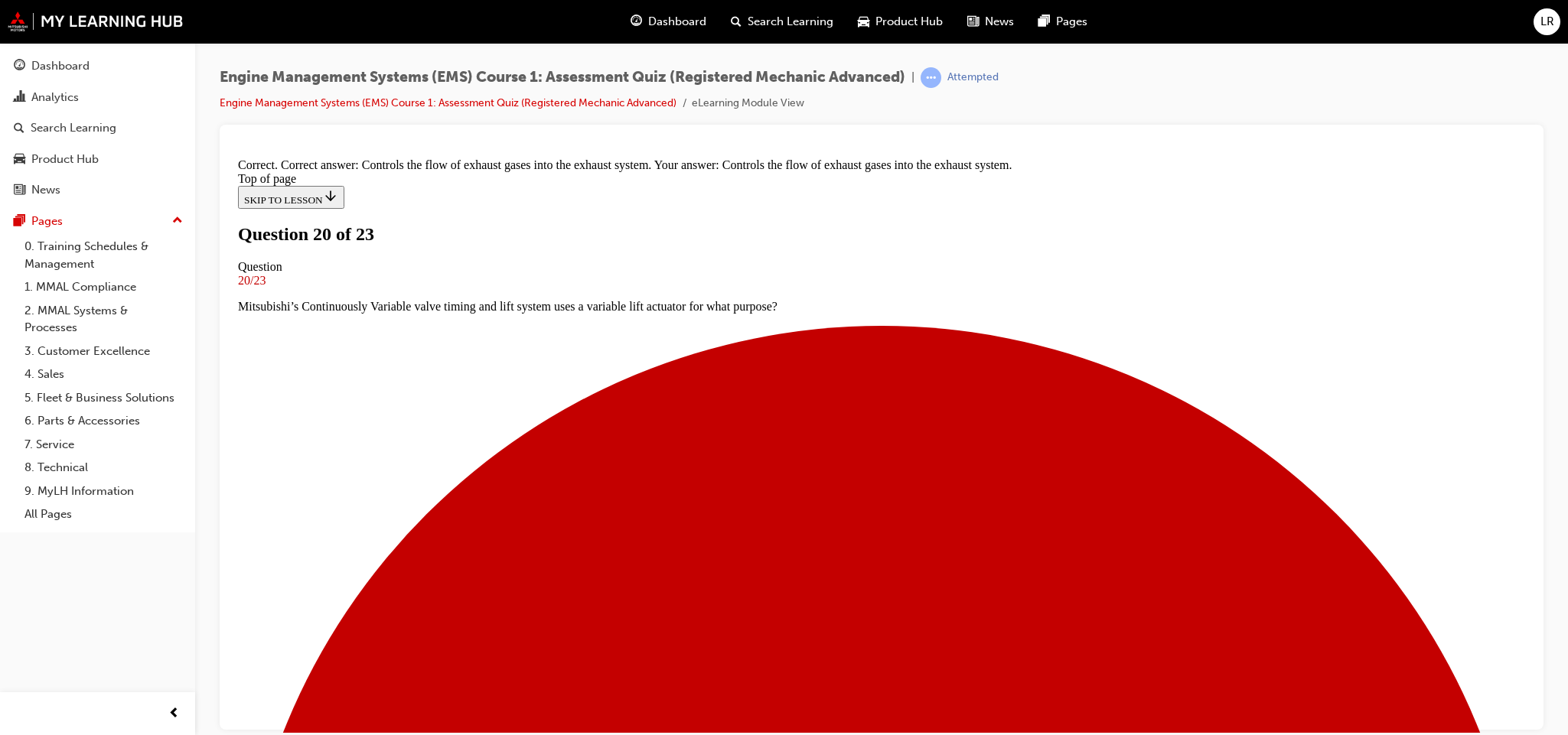 click on "NEXT" at bounding box center [258, 16613] 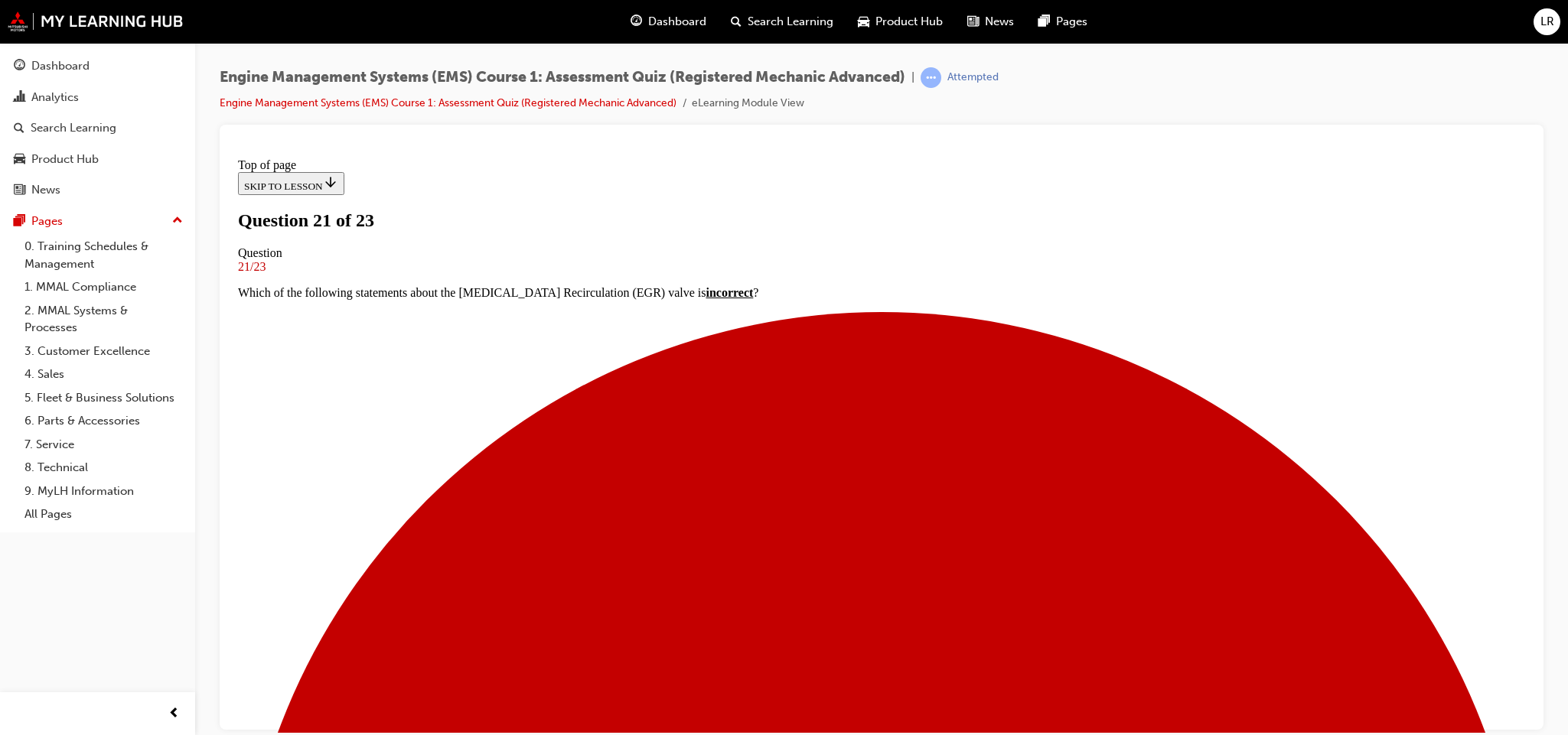 scroll, scrollTop: 2, scrollLeft: 0, axis: vertical 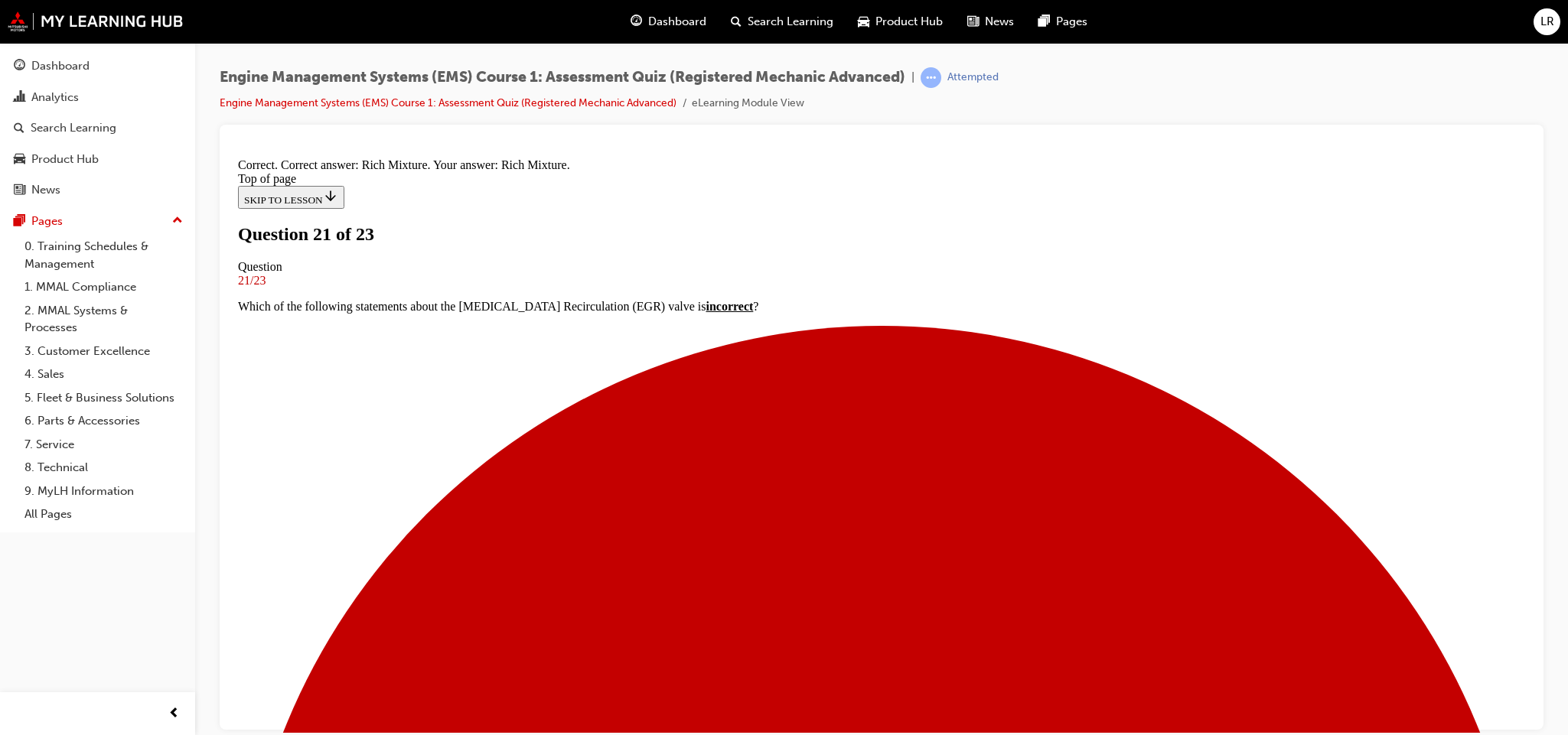 click on "NEXT" at bounding box center [258, 16665] 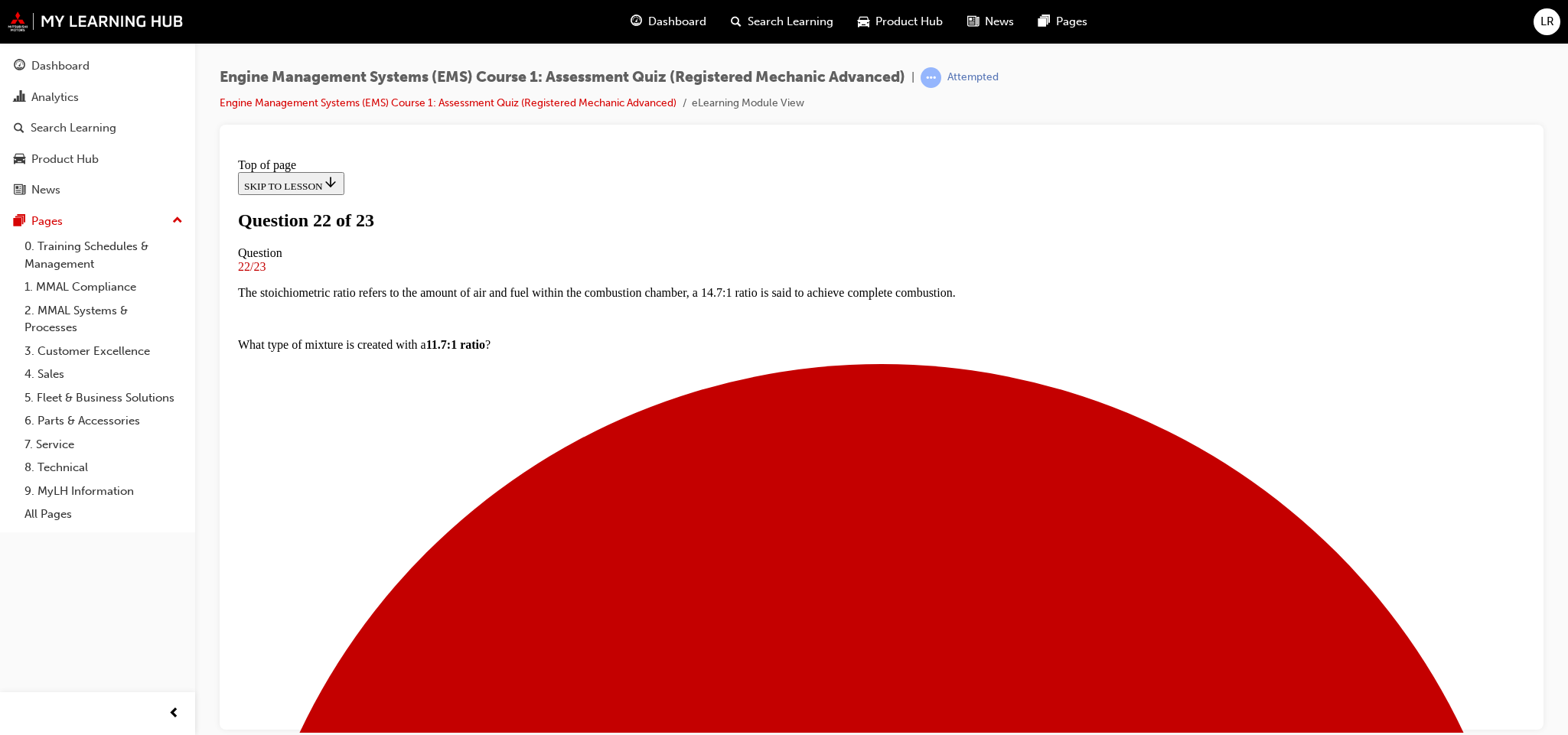 drag, startPoint x: 606, startPoint y: 376, endPoint x: 1059, endPoint y: 620, distance: 514.534 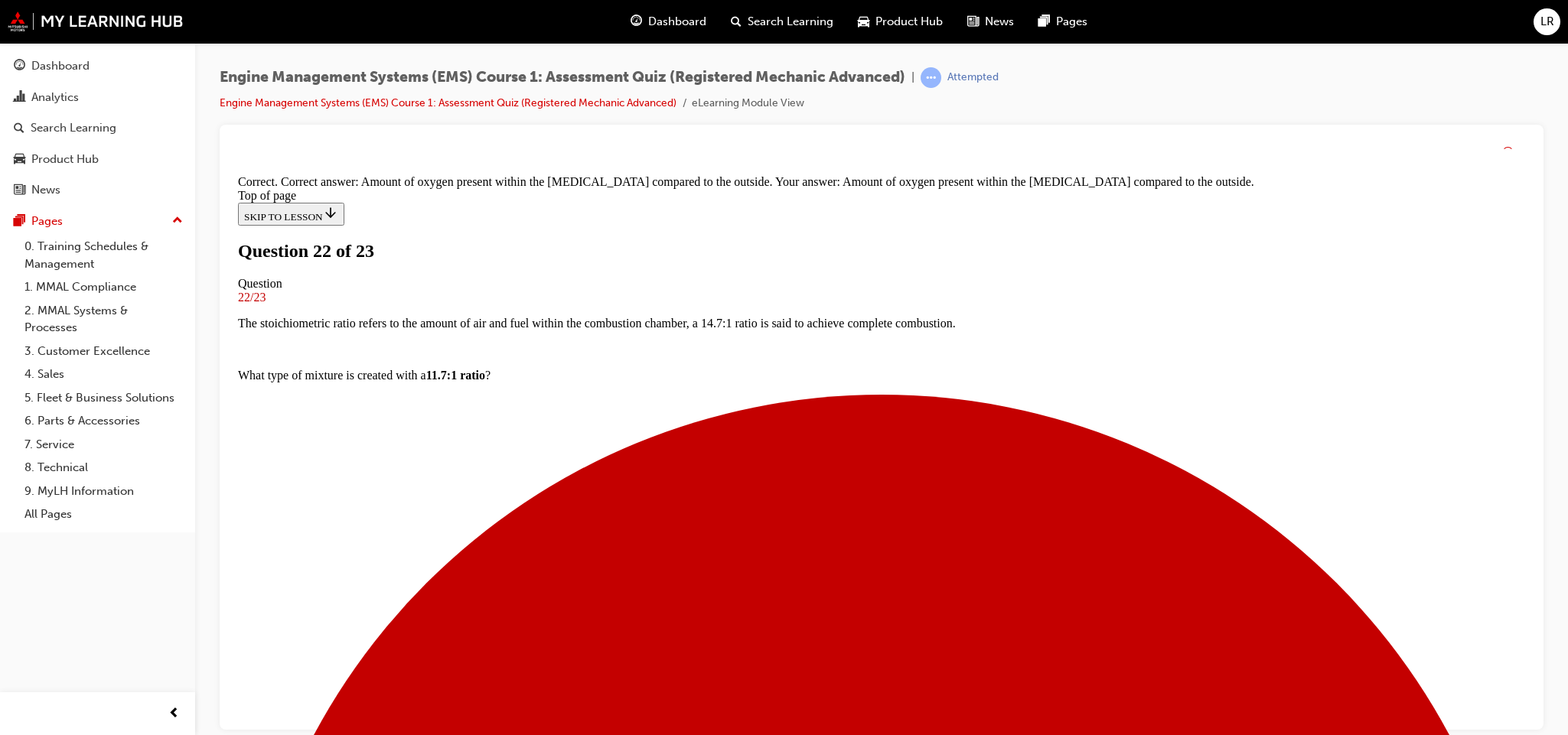 scroll, scrollTop: 173, scrollLeft: 0, axis: vertical 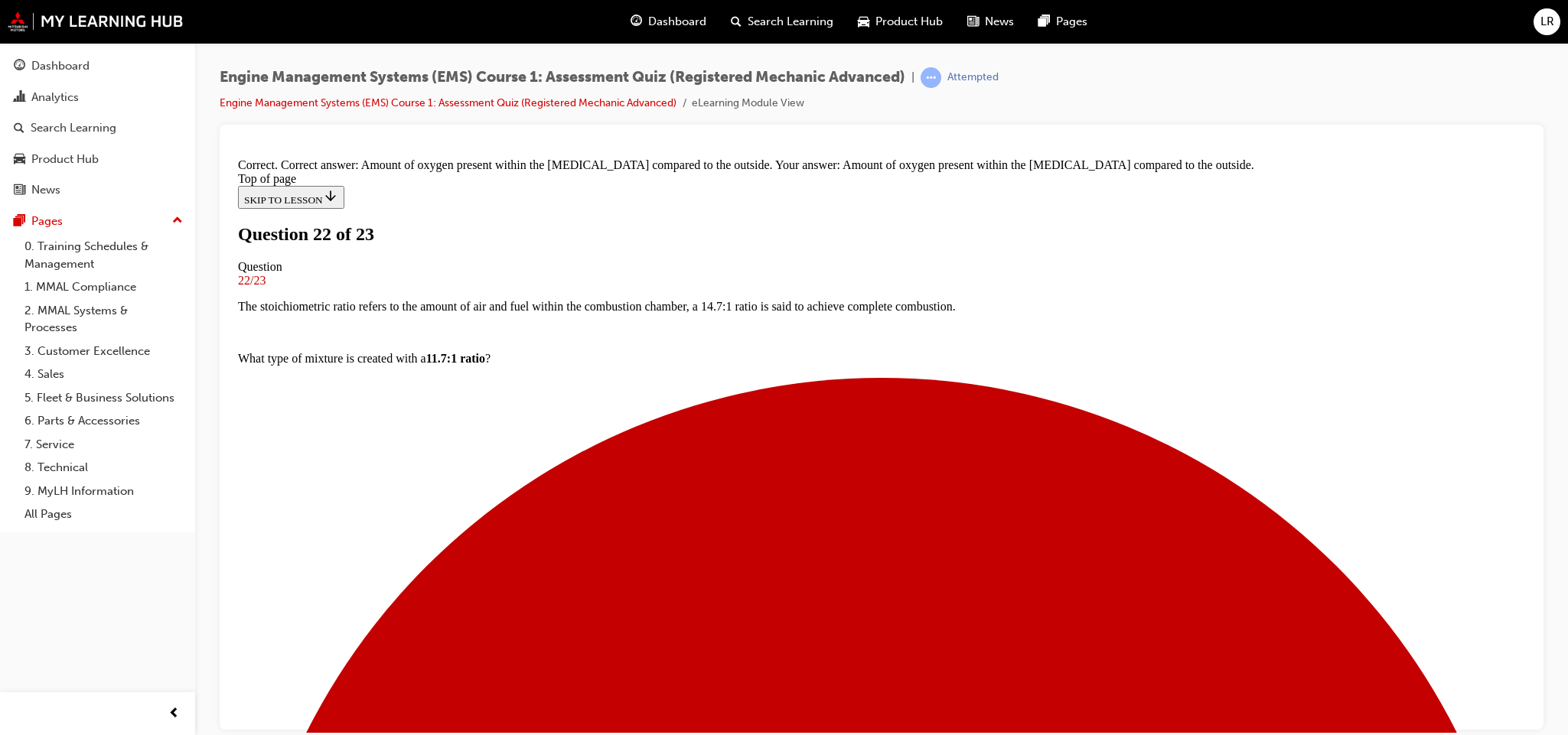 click on "NEXT" at bounding box center [258, 14371] 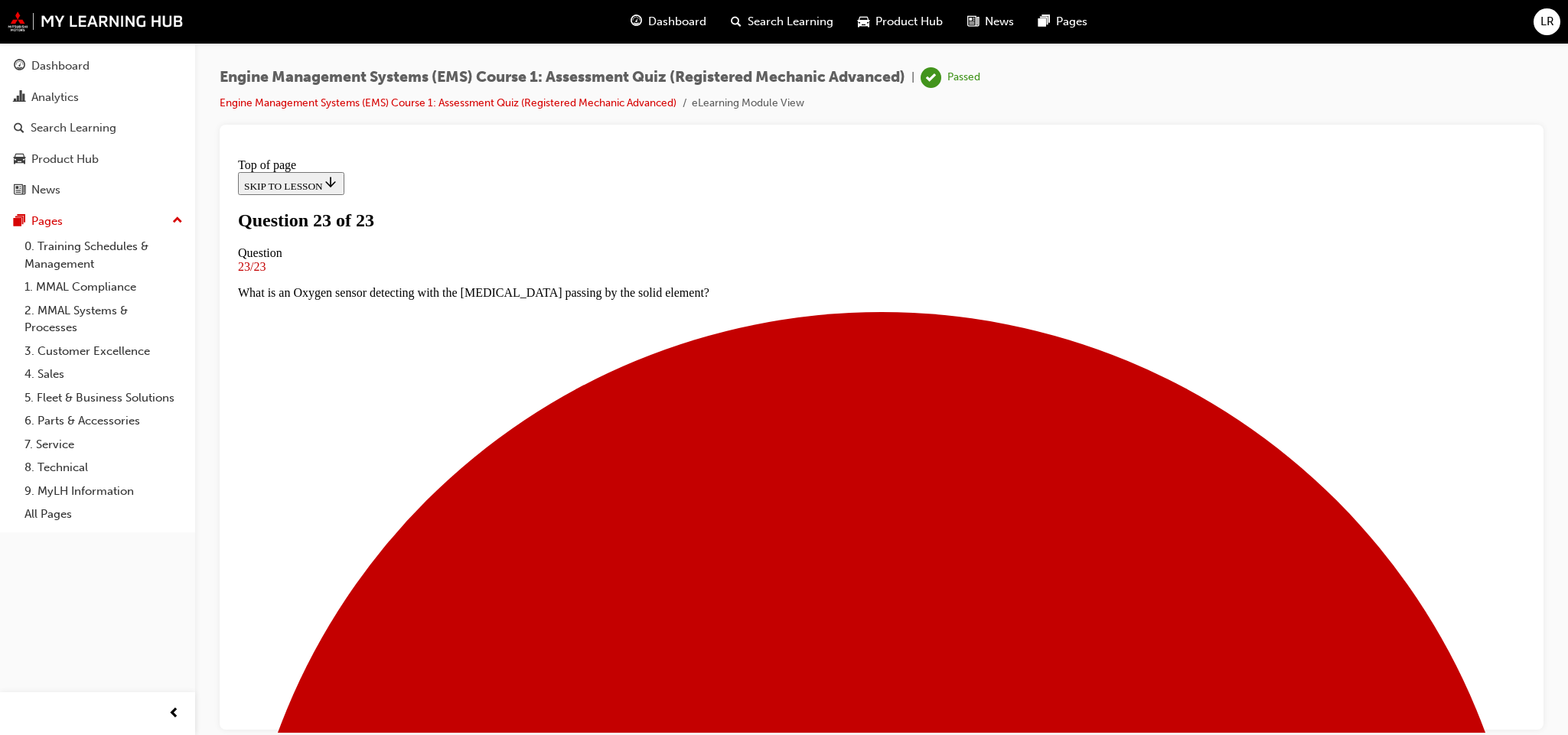 scroll, scrollTop: 200, scrollLeft: 0, axis: vertical 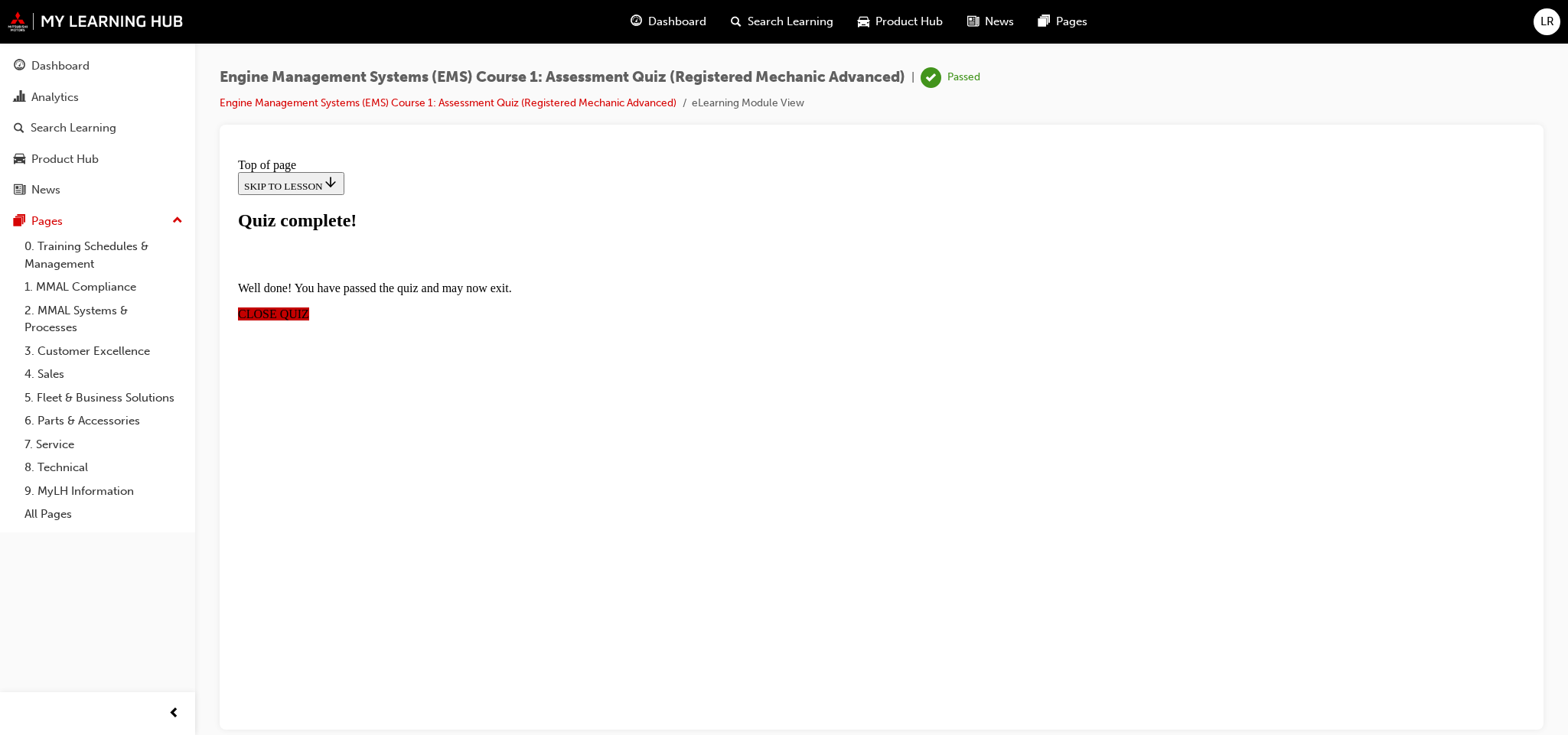 click on "CLOSE QUIZ" at bounding box center [273, 313] 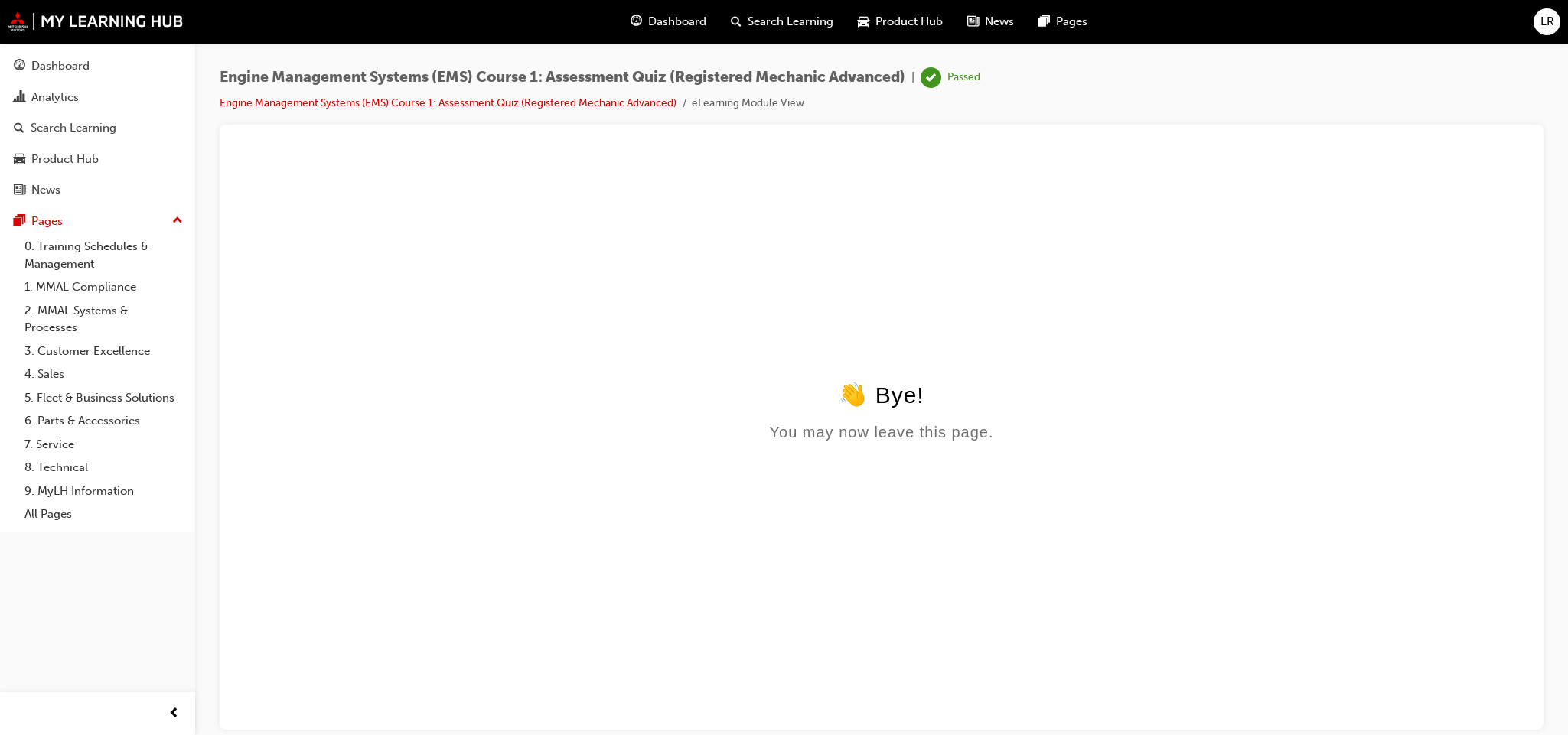 scroll, scrollTop: 0, scrollLeft: 0, axis: both 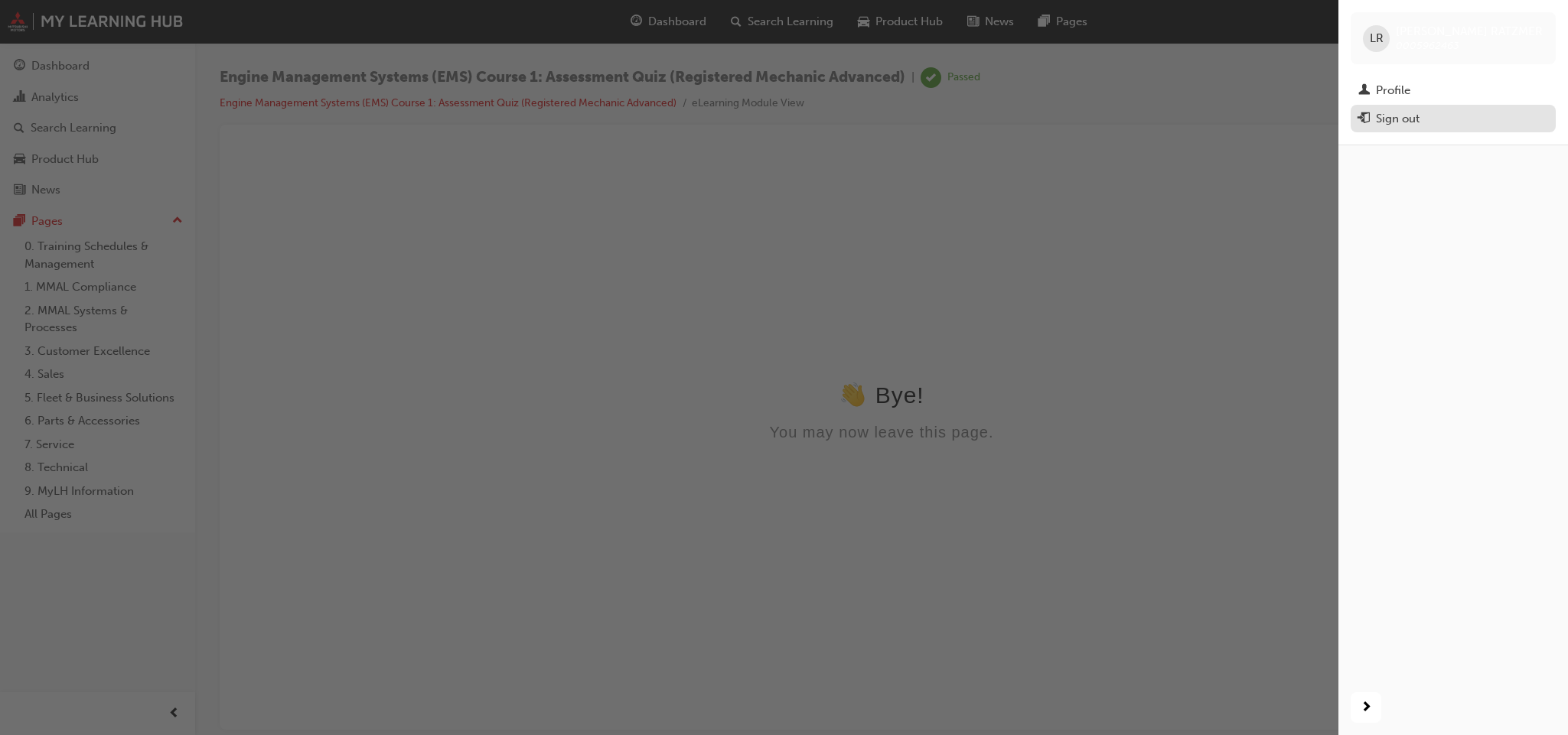 click on "Sign out" at bounding box center (1397, 119) 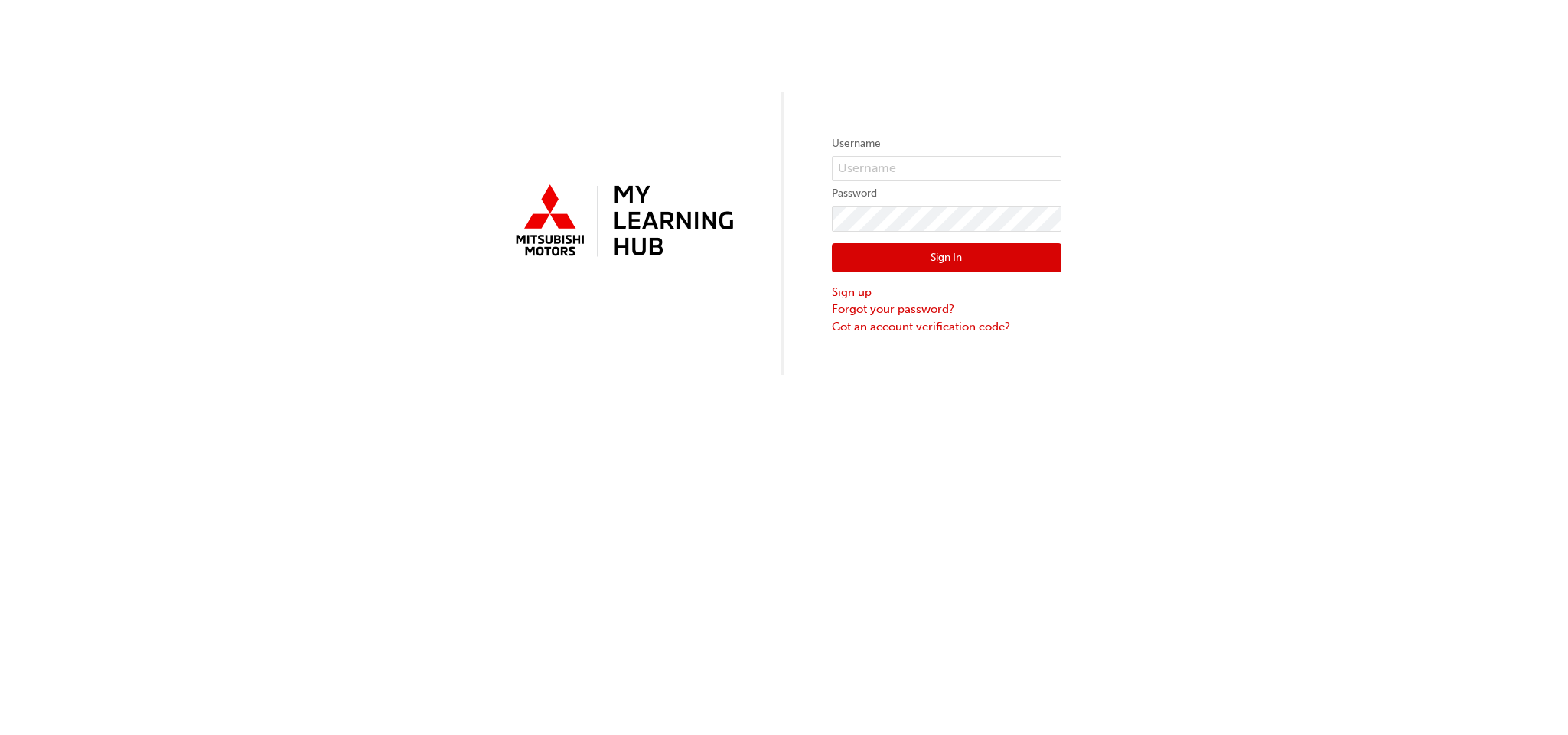 scroll, scrollTop: 0, scrollLeft: 0, axis: both 